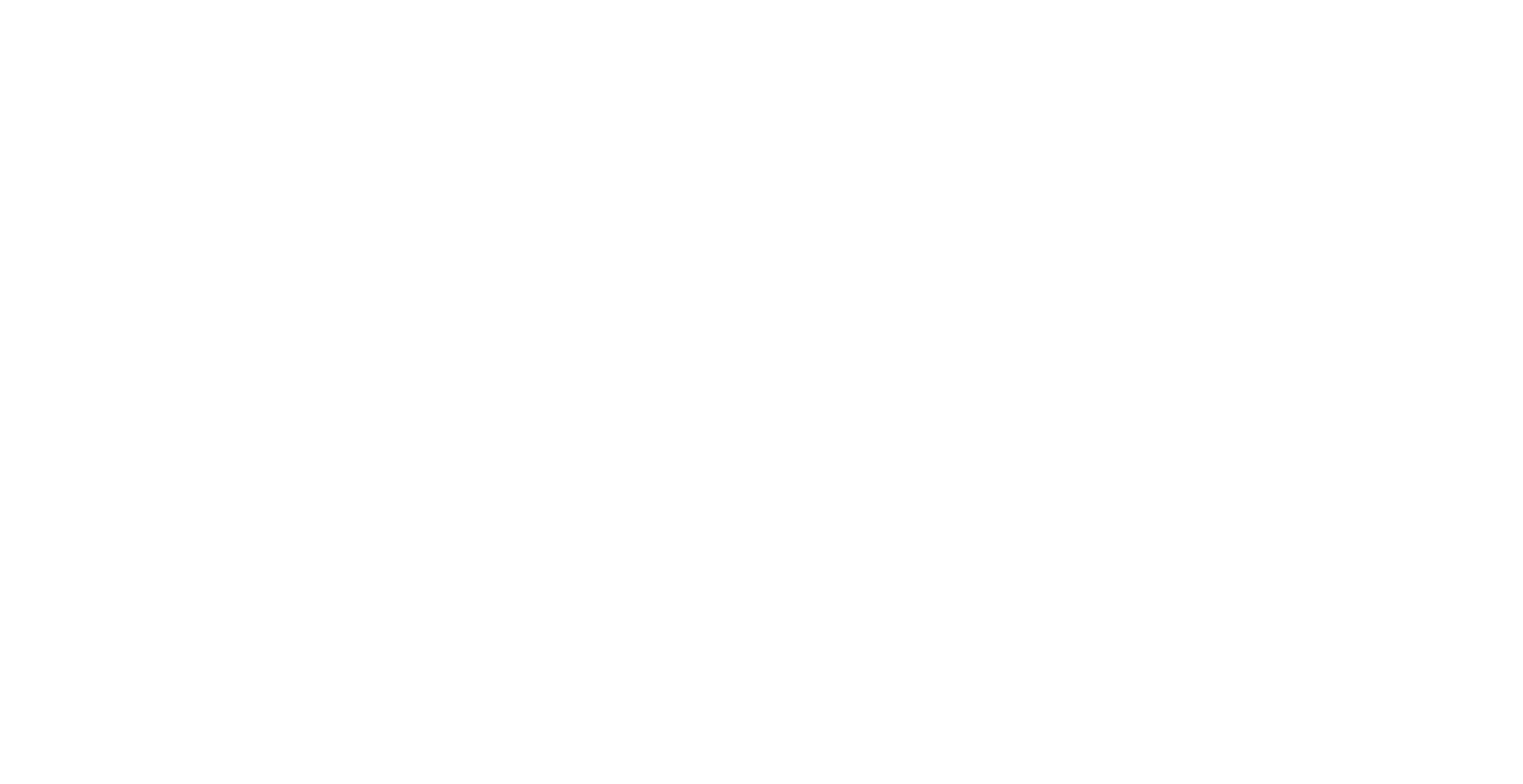 scroll, scrollTop: 0, scrollLeft: 0, axis: both 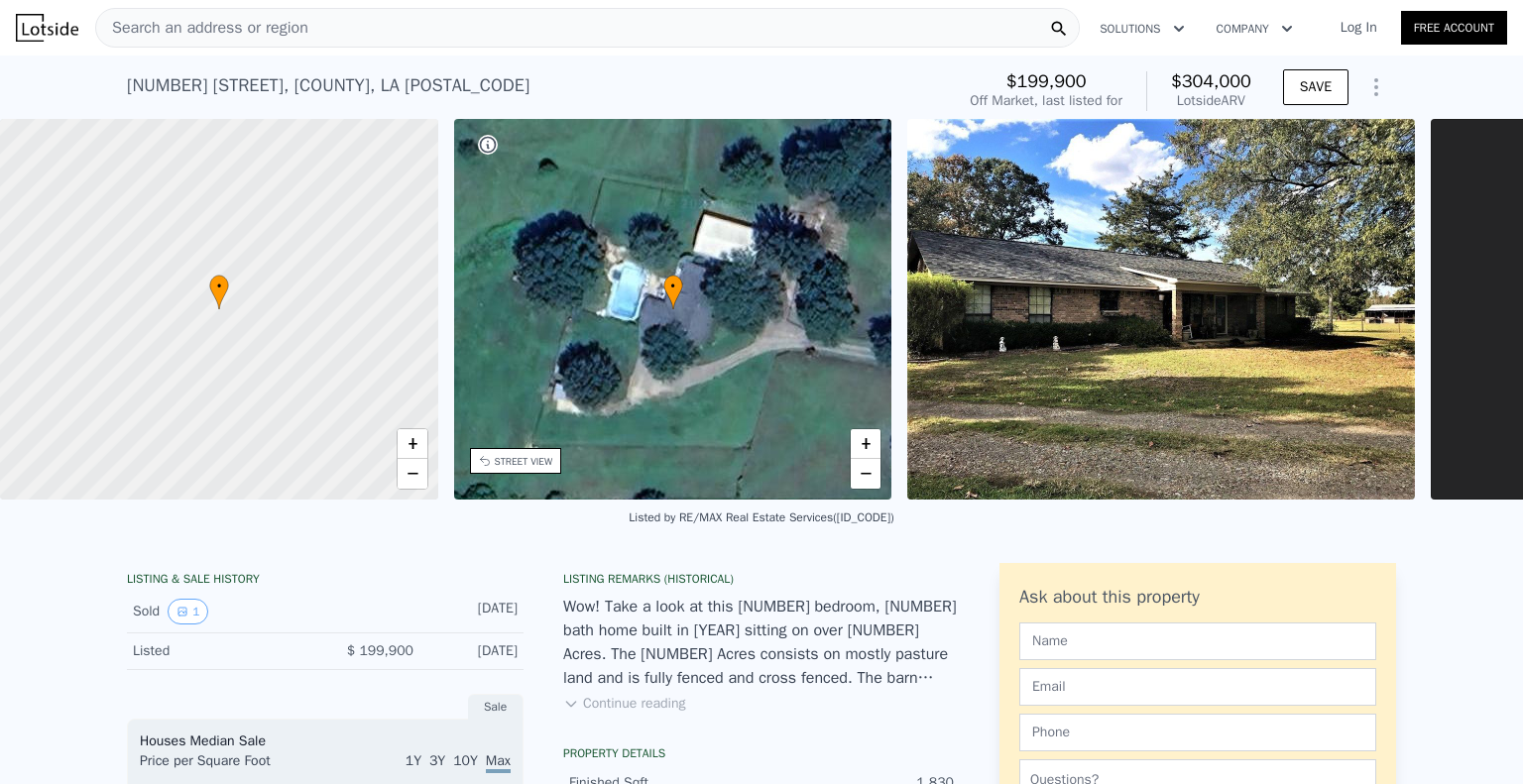 click on "Search an address or region" at bounding box center [202, 28] 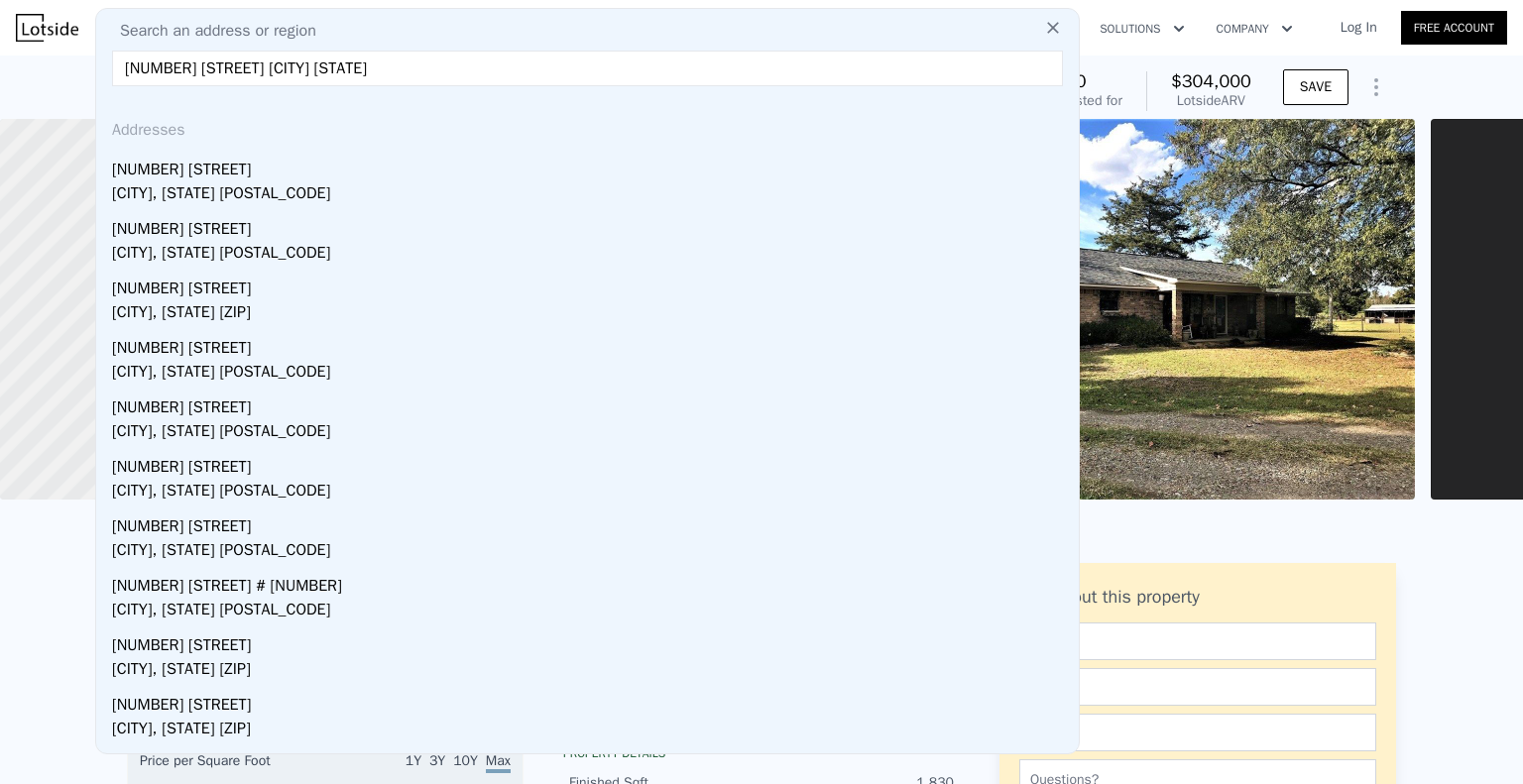 click on "[NUMBER] [STREET] [CITY] [STATE]" at bounding box center [587, 68] 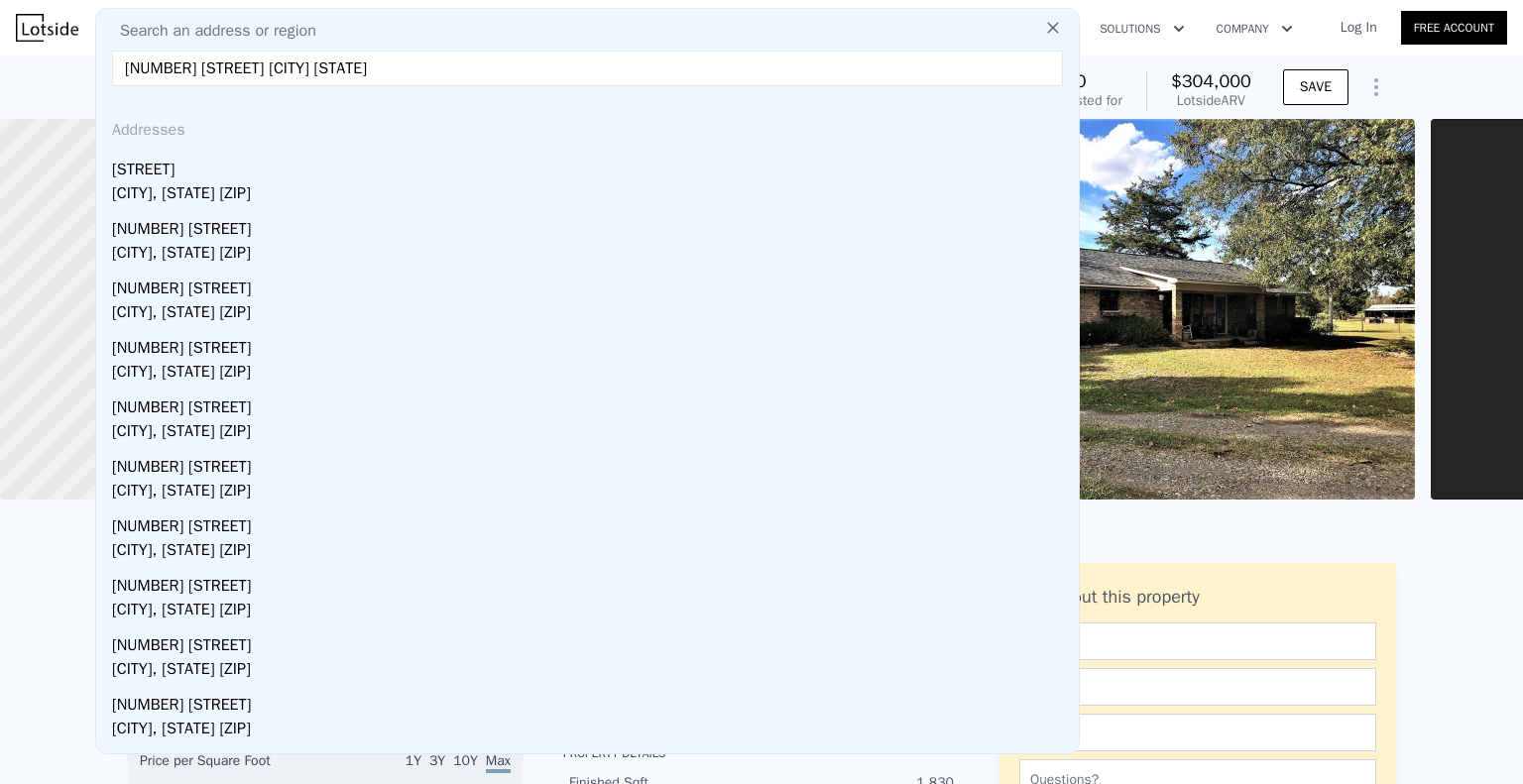 drag, startPoint x: 452, startPoint y: 71, endPoint x: 32, endPoint y: 71, distance: 420 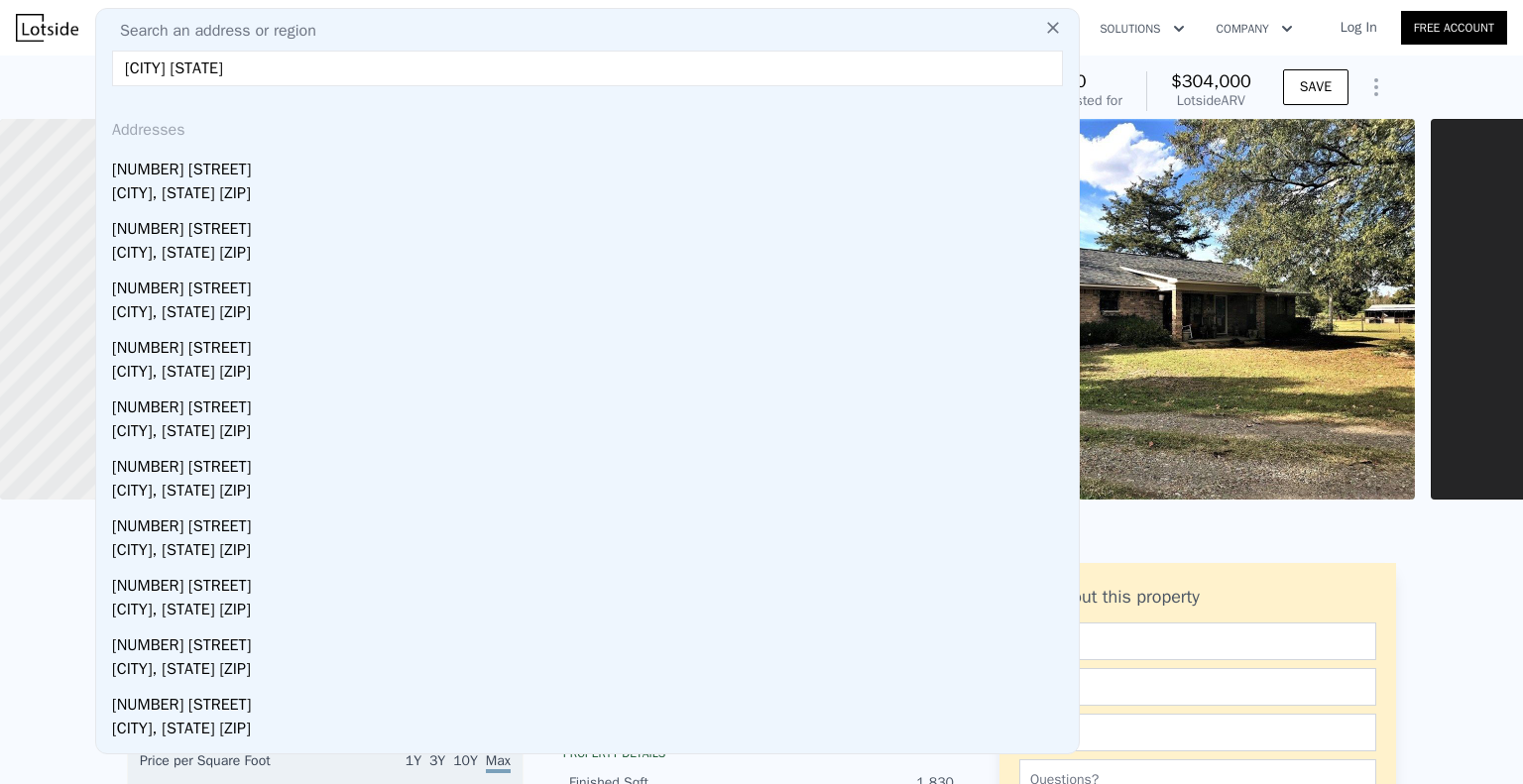 type on "[CITY] [STATE]" 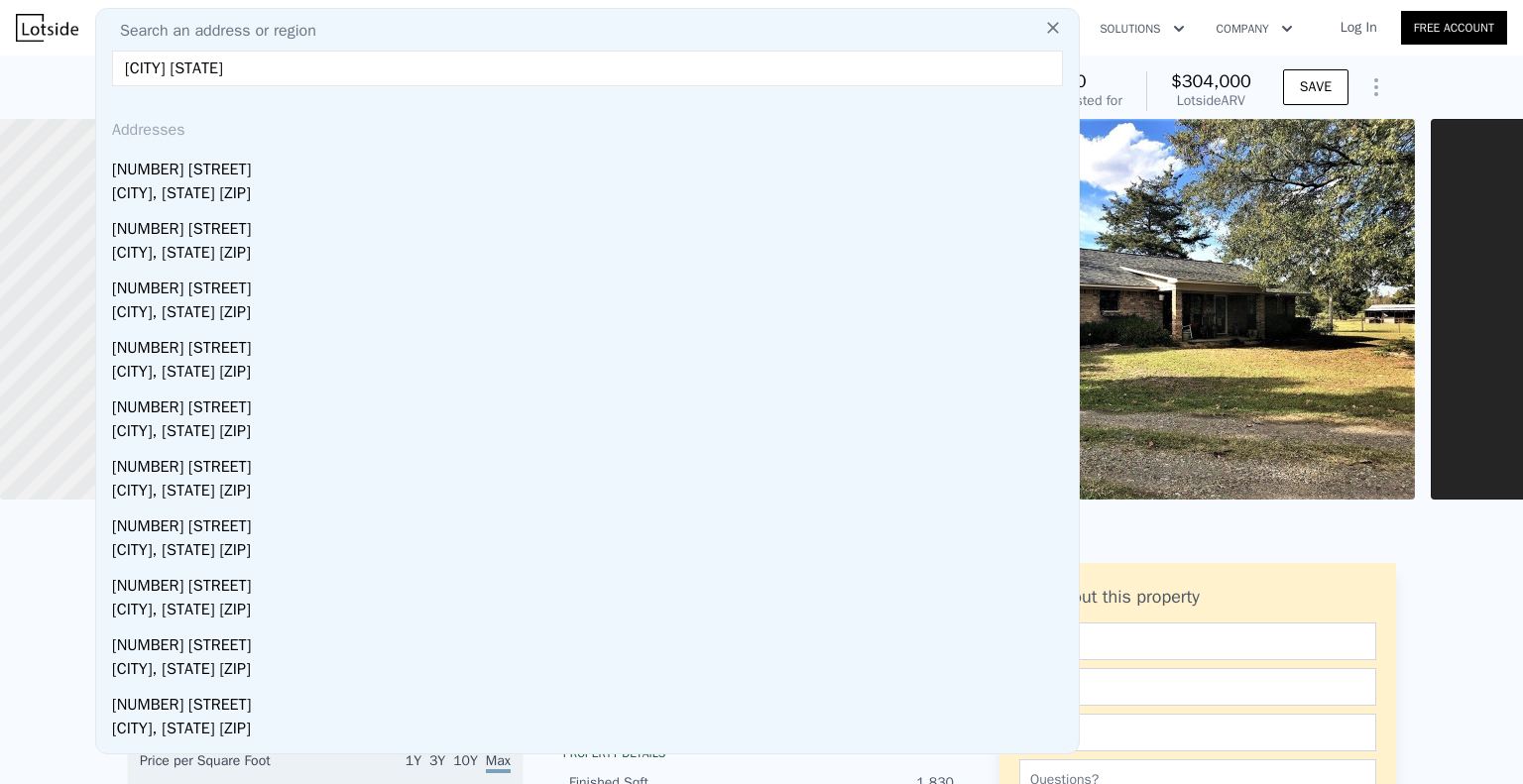 click 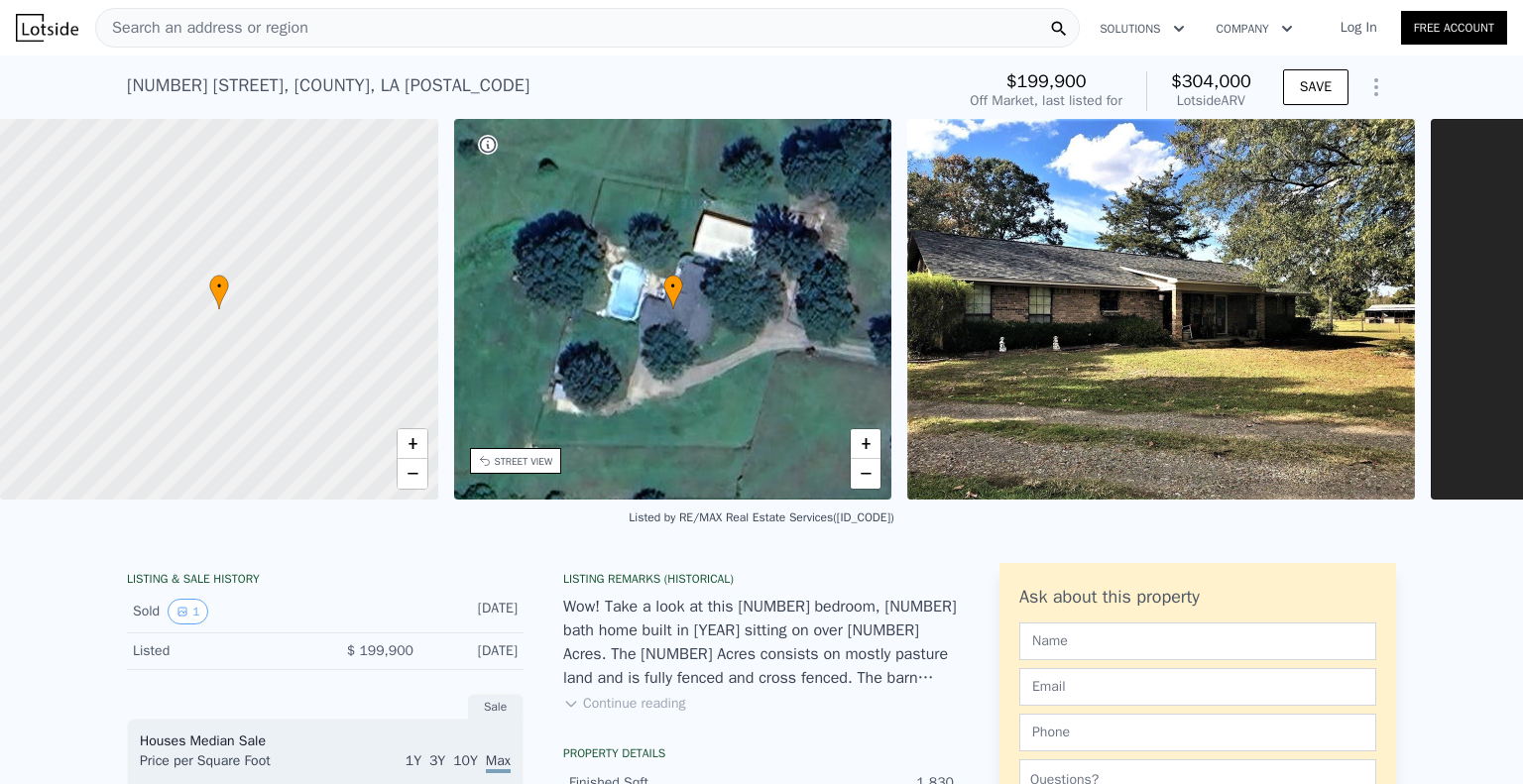 click at bounding box center (219, 309) 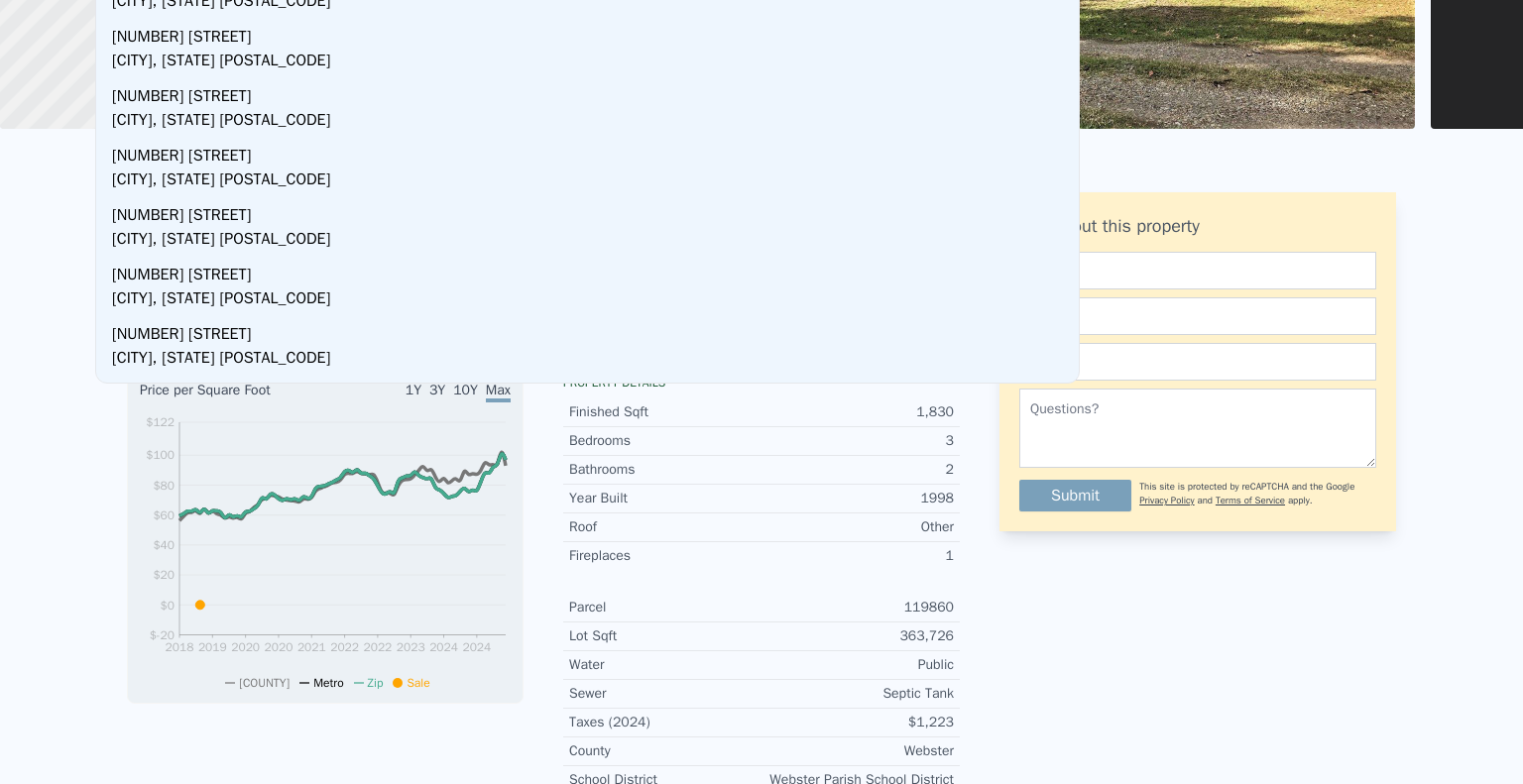 scroll, scrollTop: 0, scrollLeft: 0, axis: both 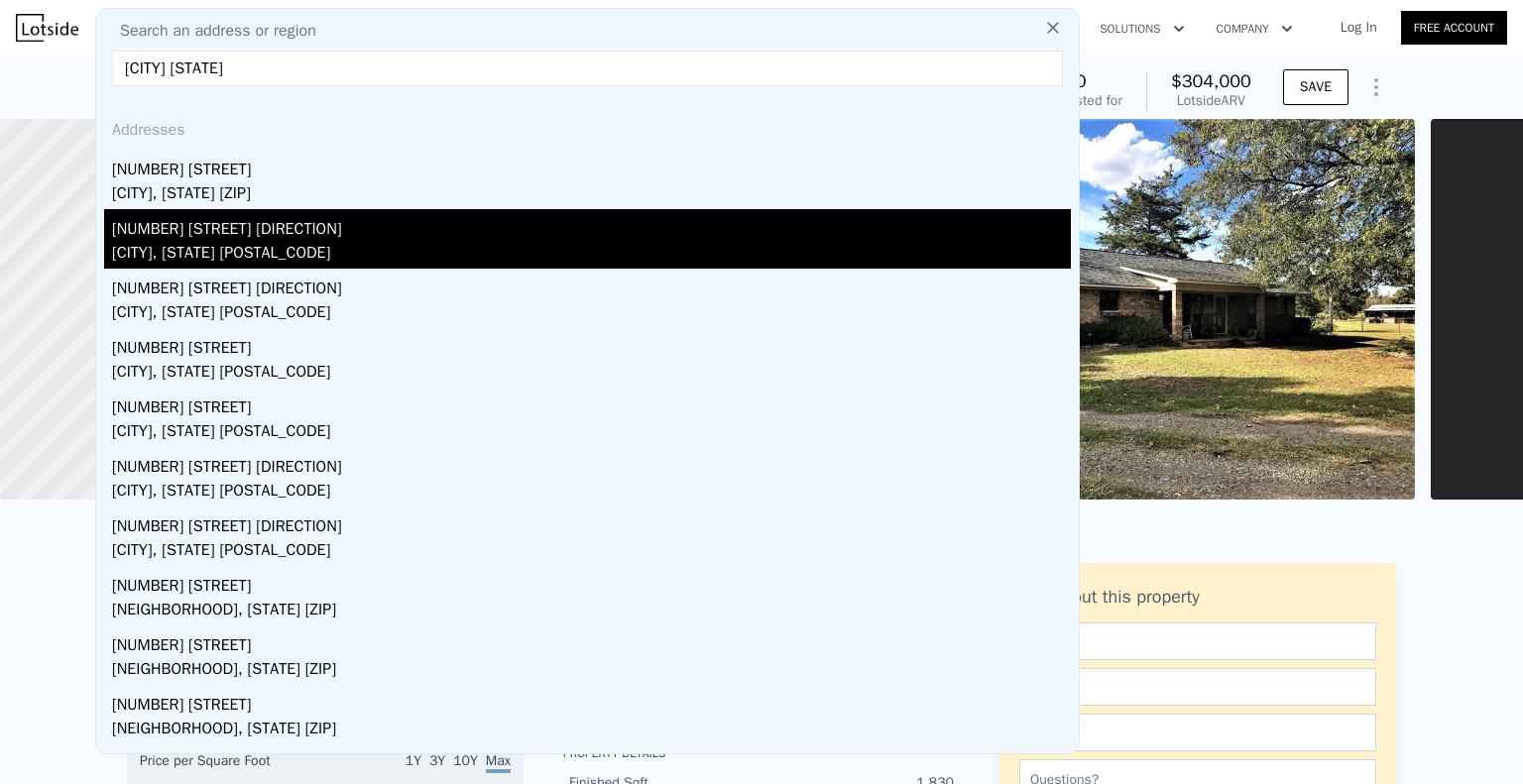 type on "[CITY] [STATE]" 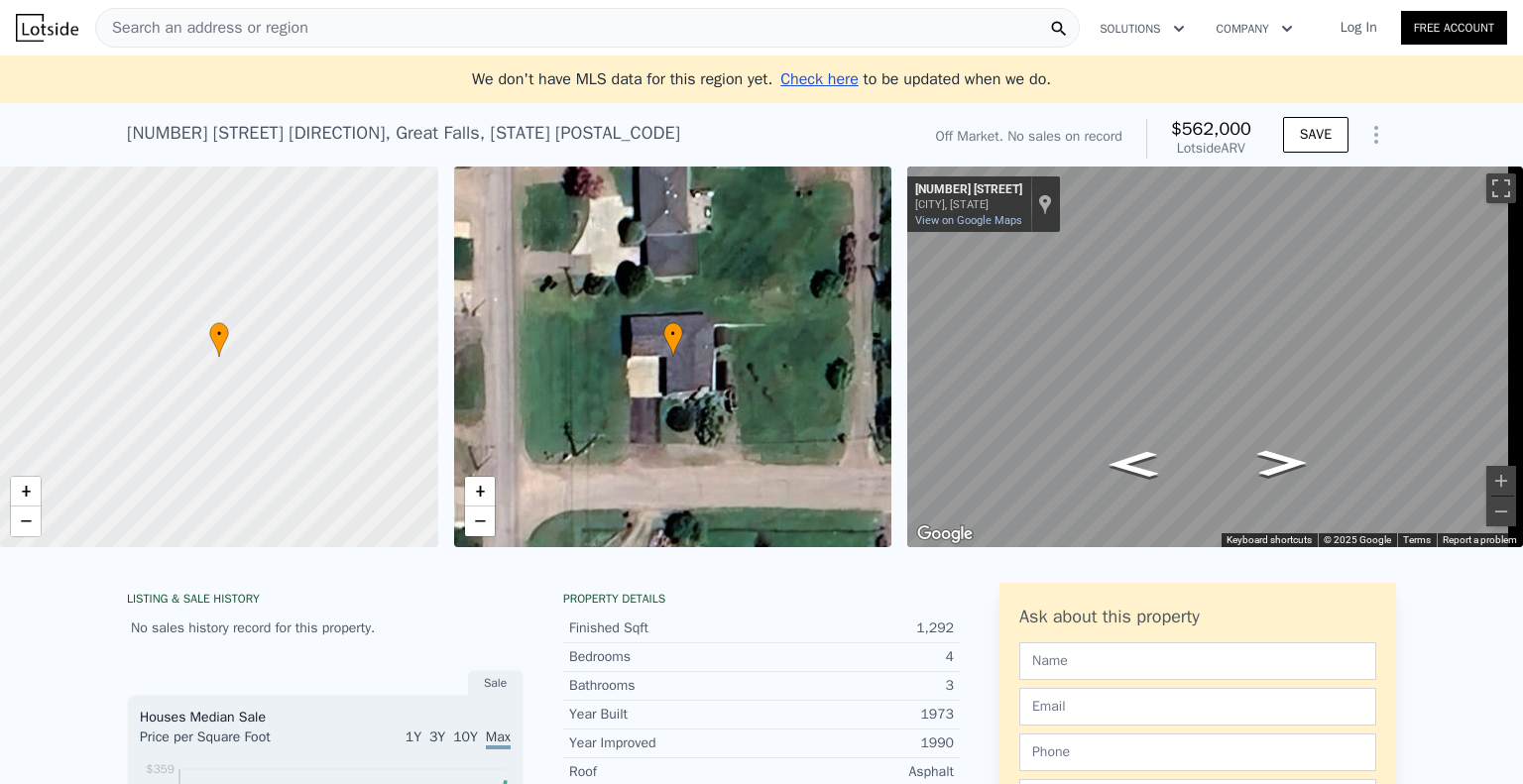 click at bounding box center (219, 357) 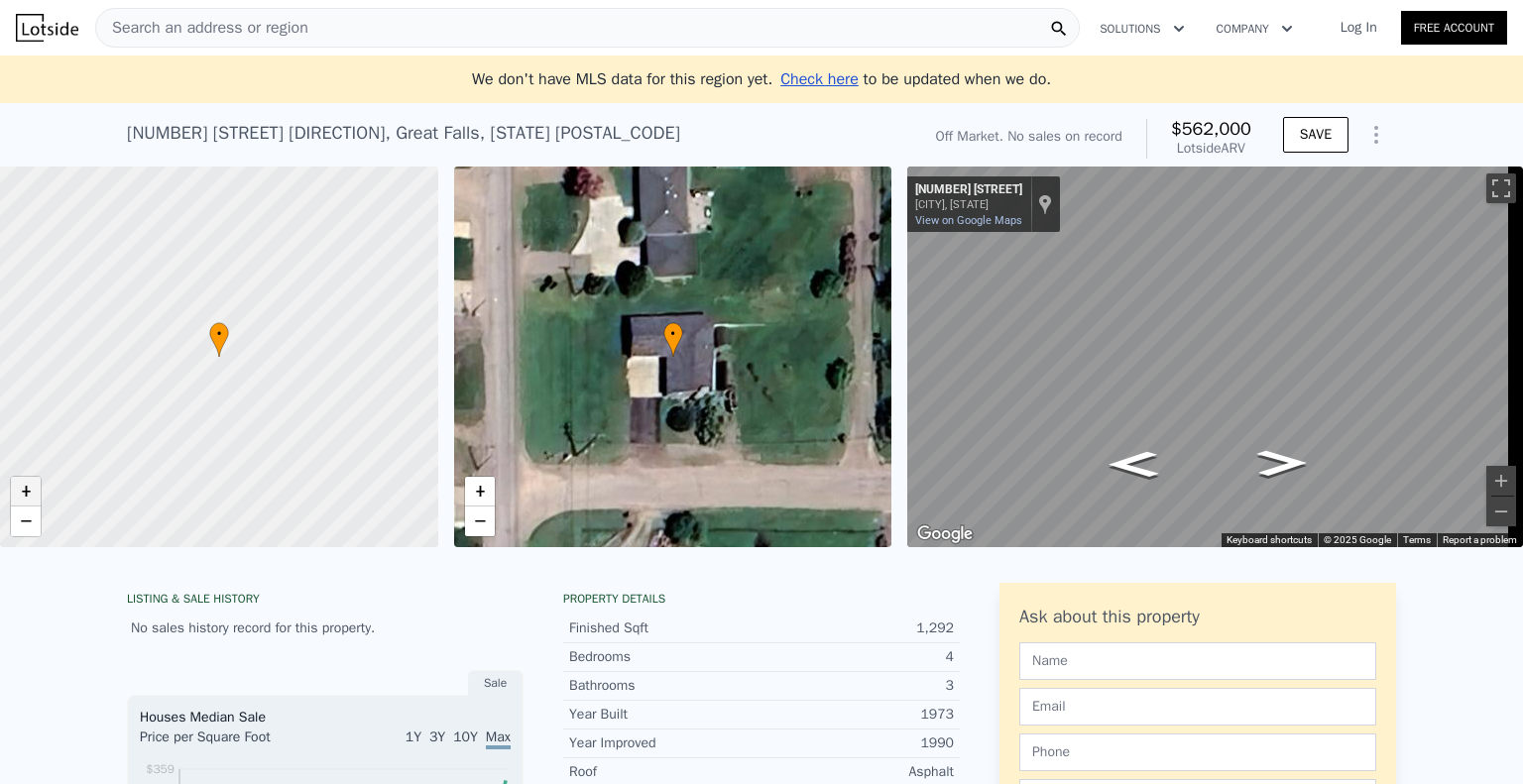click on "+" at bounding box center [26, 492] 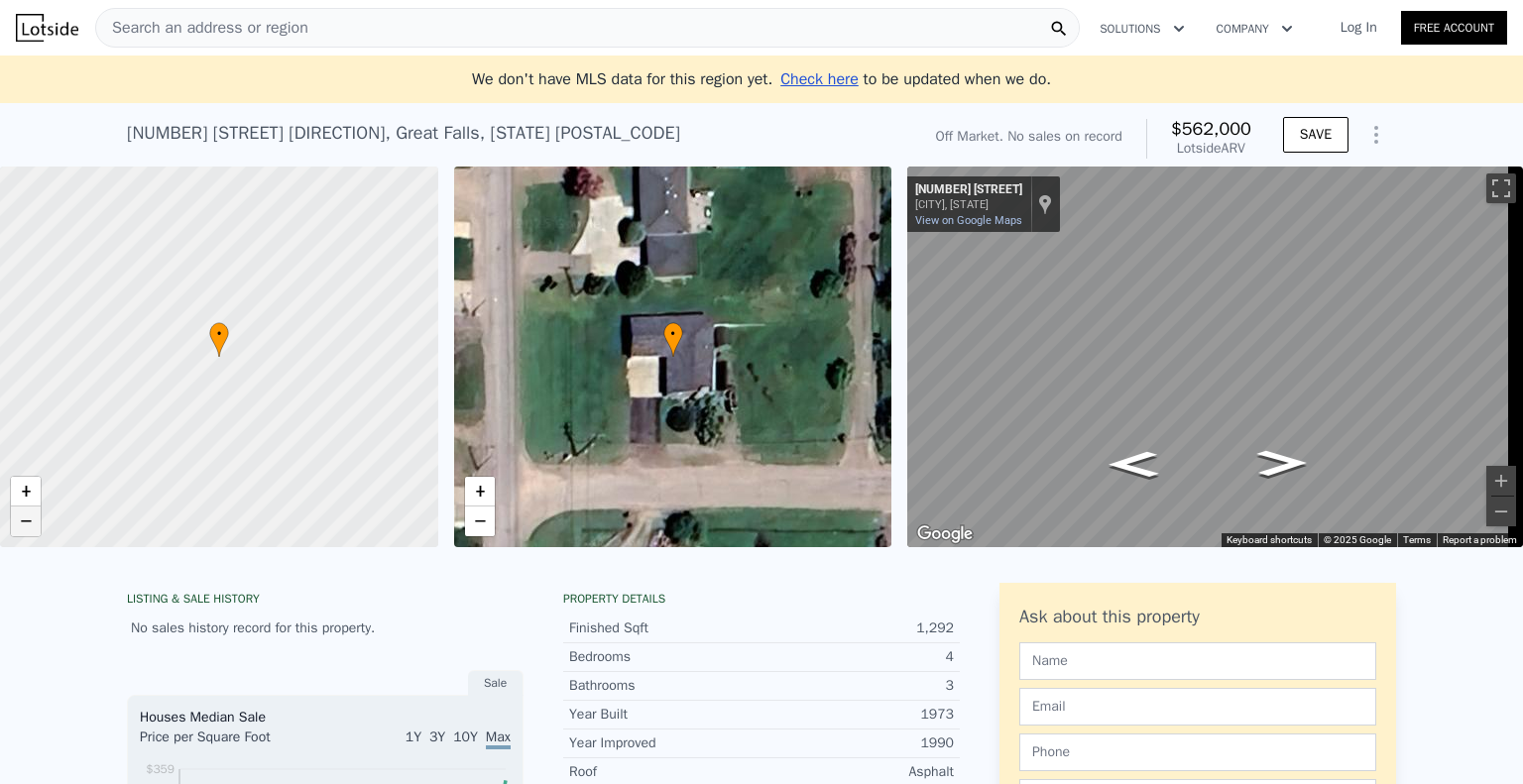 click on "−" at bounding box center [26, 521] 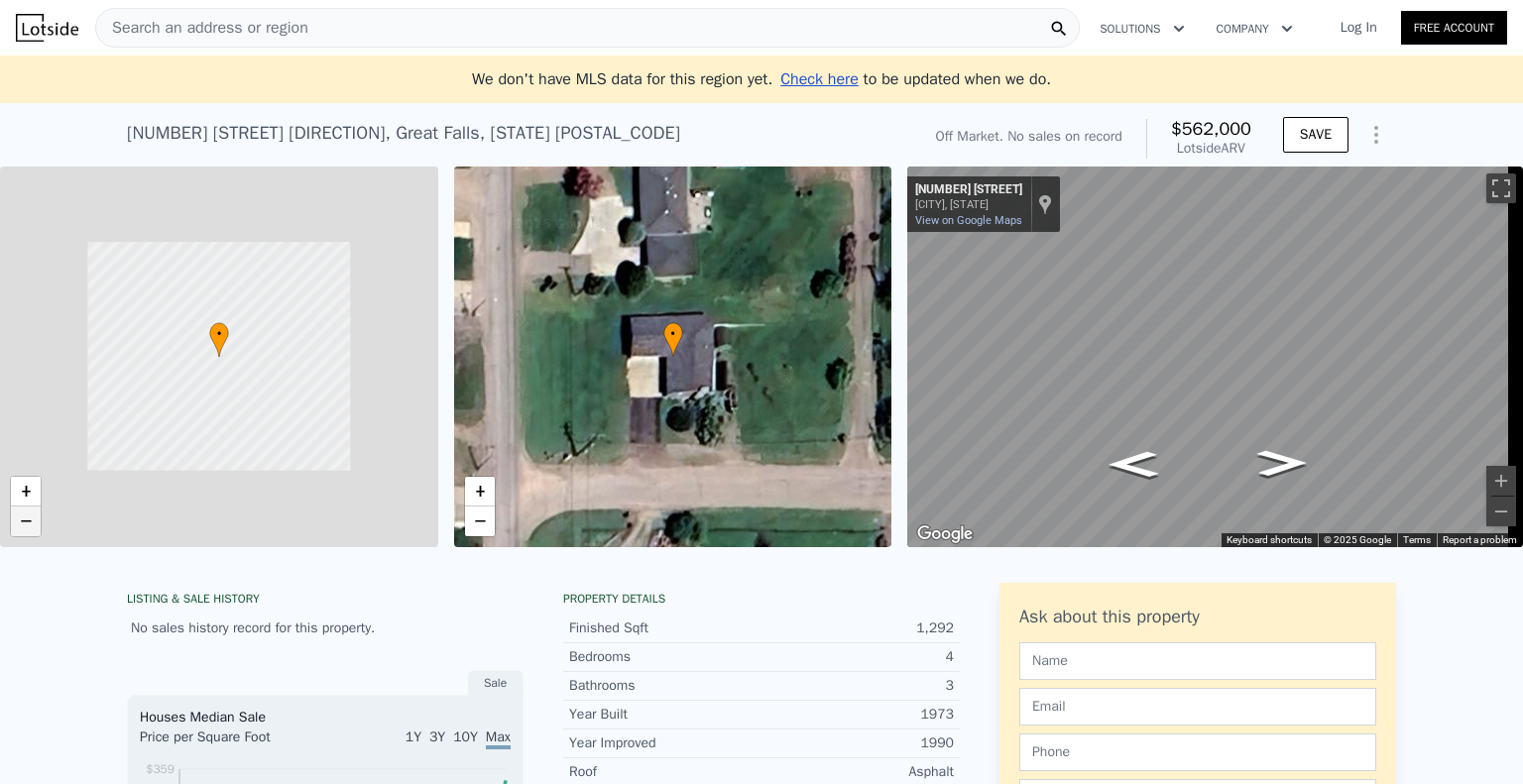 click on "−" at bounding box center [26, 521] 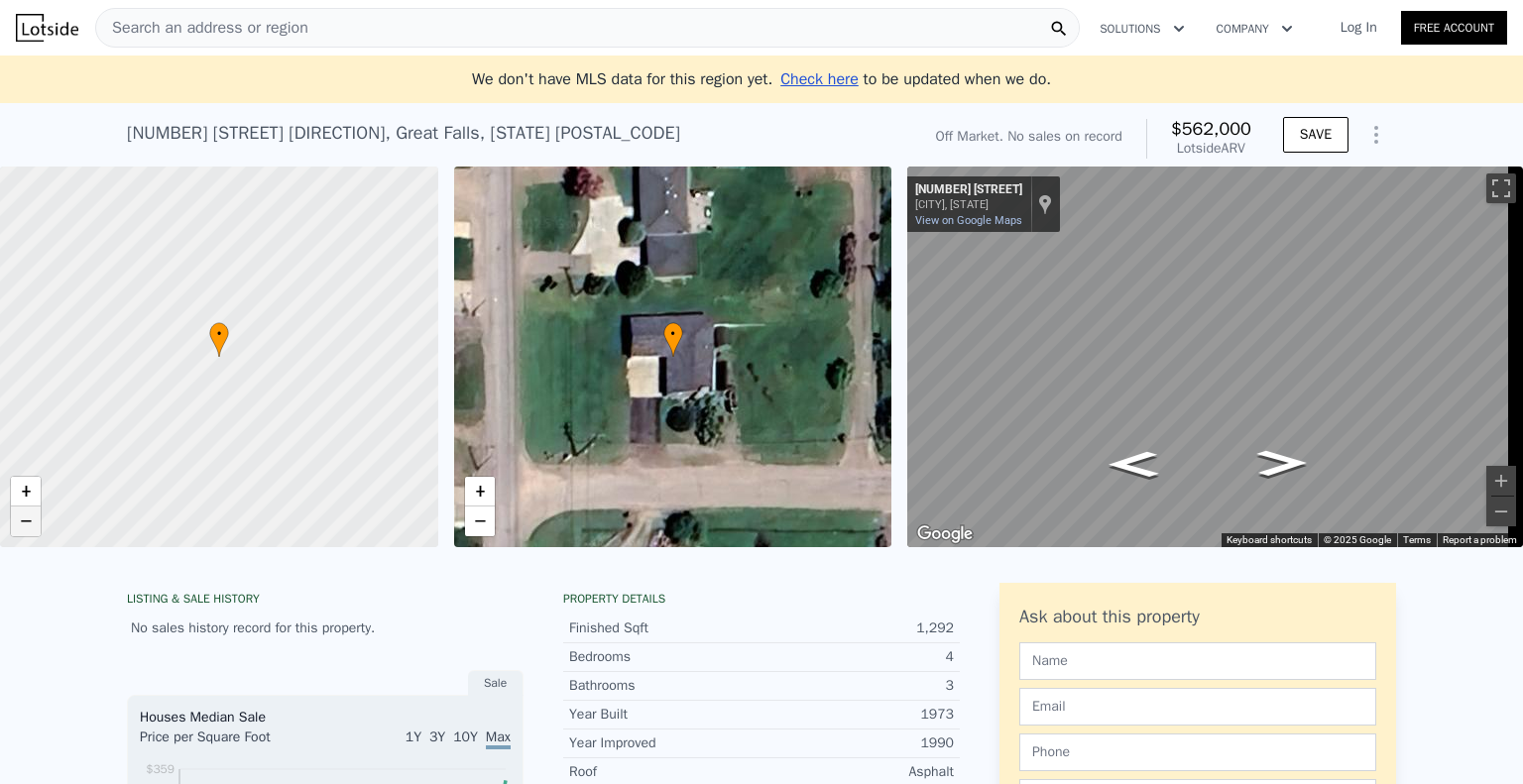 click on "−" at bounding box center (26, 521) 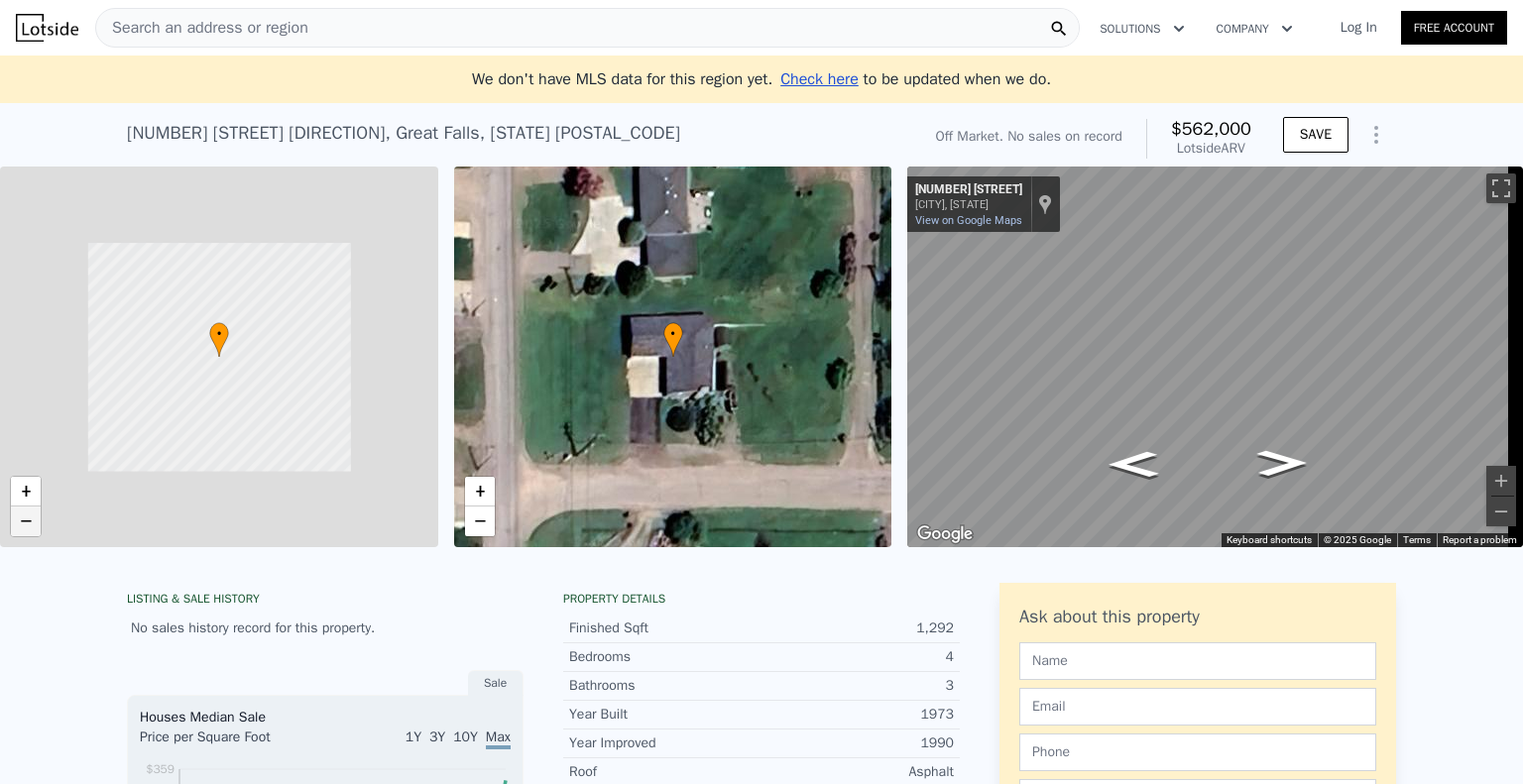 click on "−" at bounding box center (26, 521) 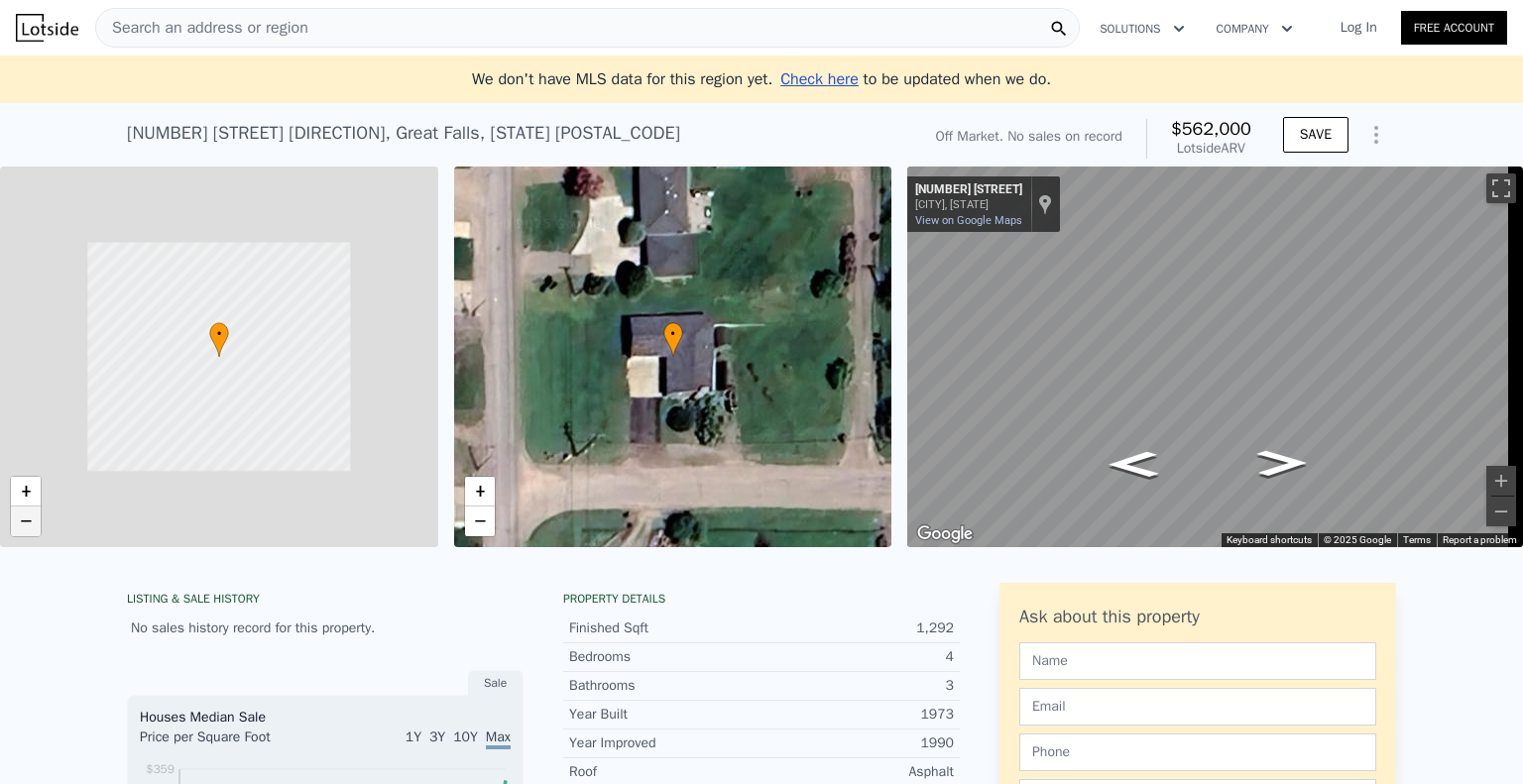 click on "−" at bounding box center [26, 521] 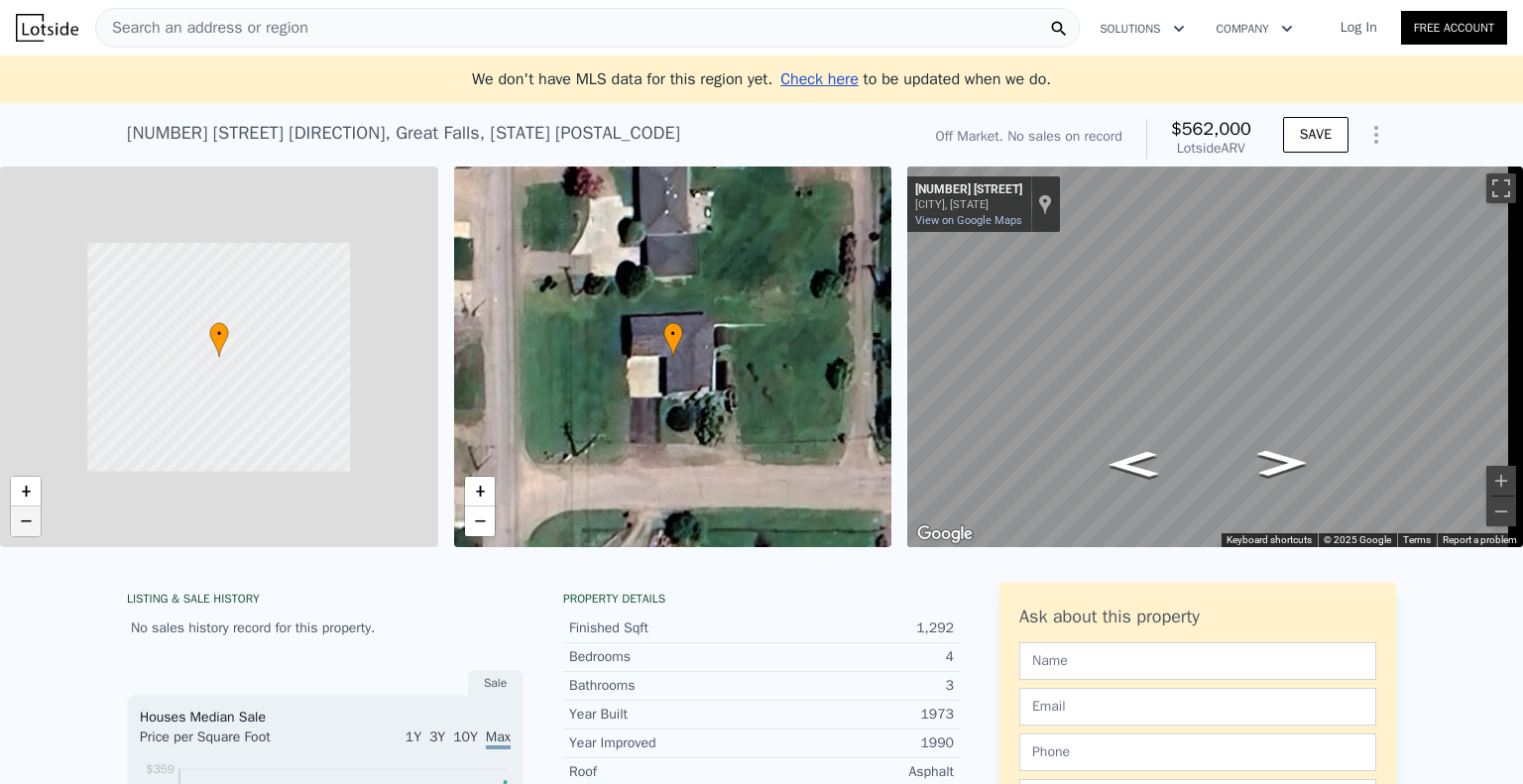 click on "−" at bounding box center [26, 521] 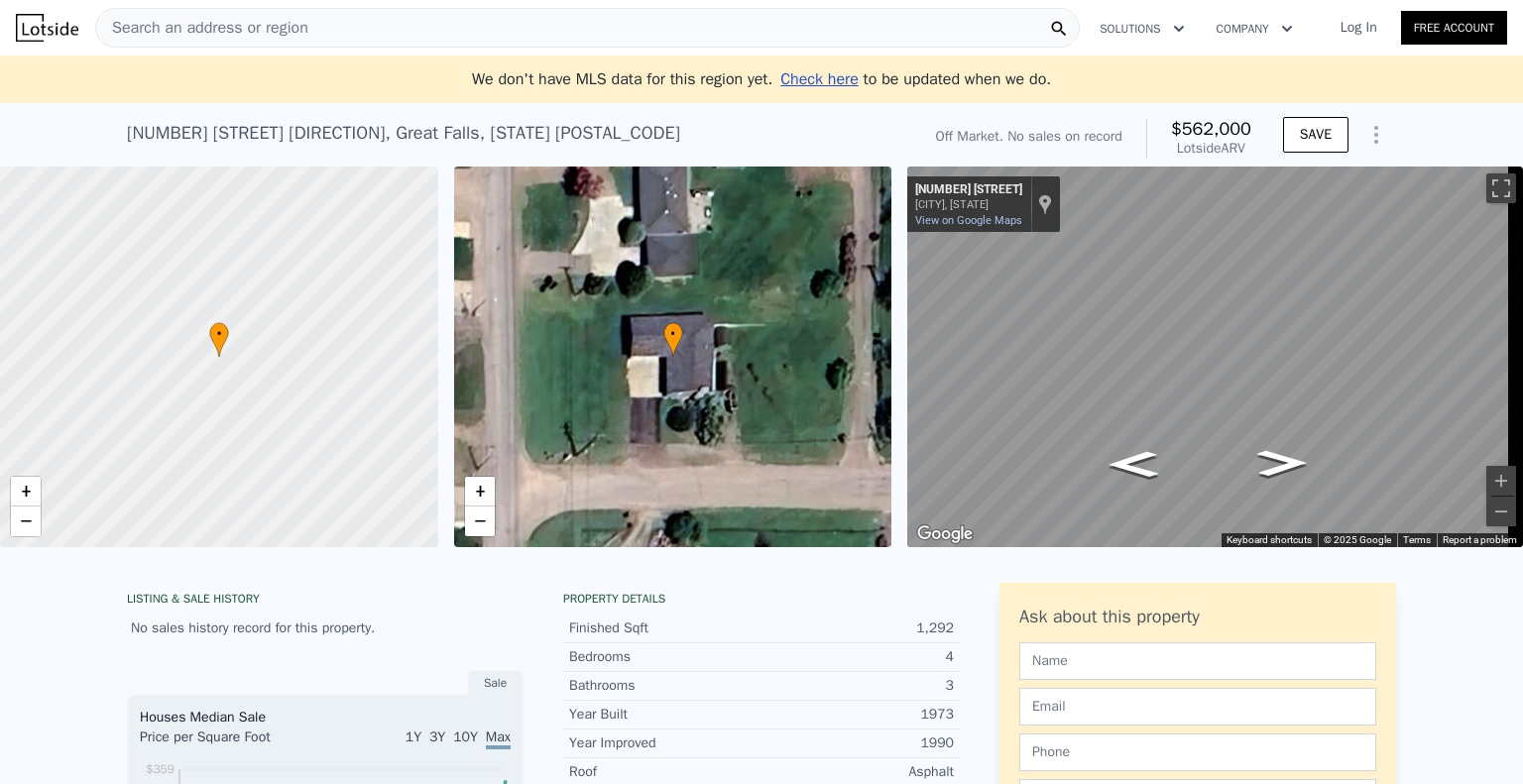 drag, startPoint x: 267, startPoint y: 276, endPoint x: 349, endPoint y: 642, distance: 375.0733 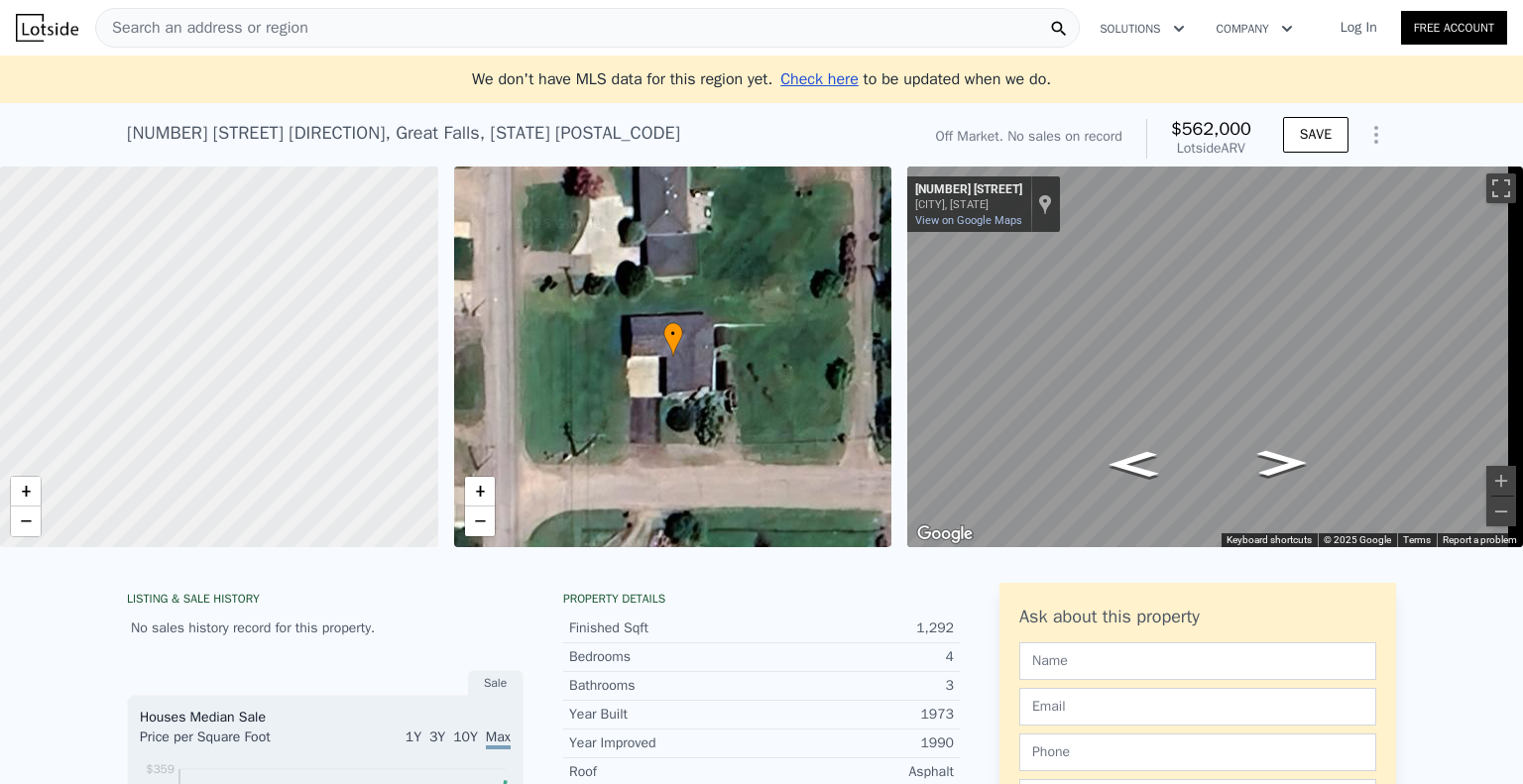 drag, startPoint x: 317, startPoint y: 407, endPoint x: 438, endPoint y: 661, distance: 281.3485 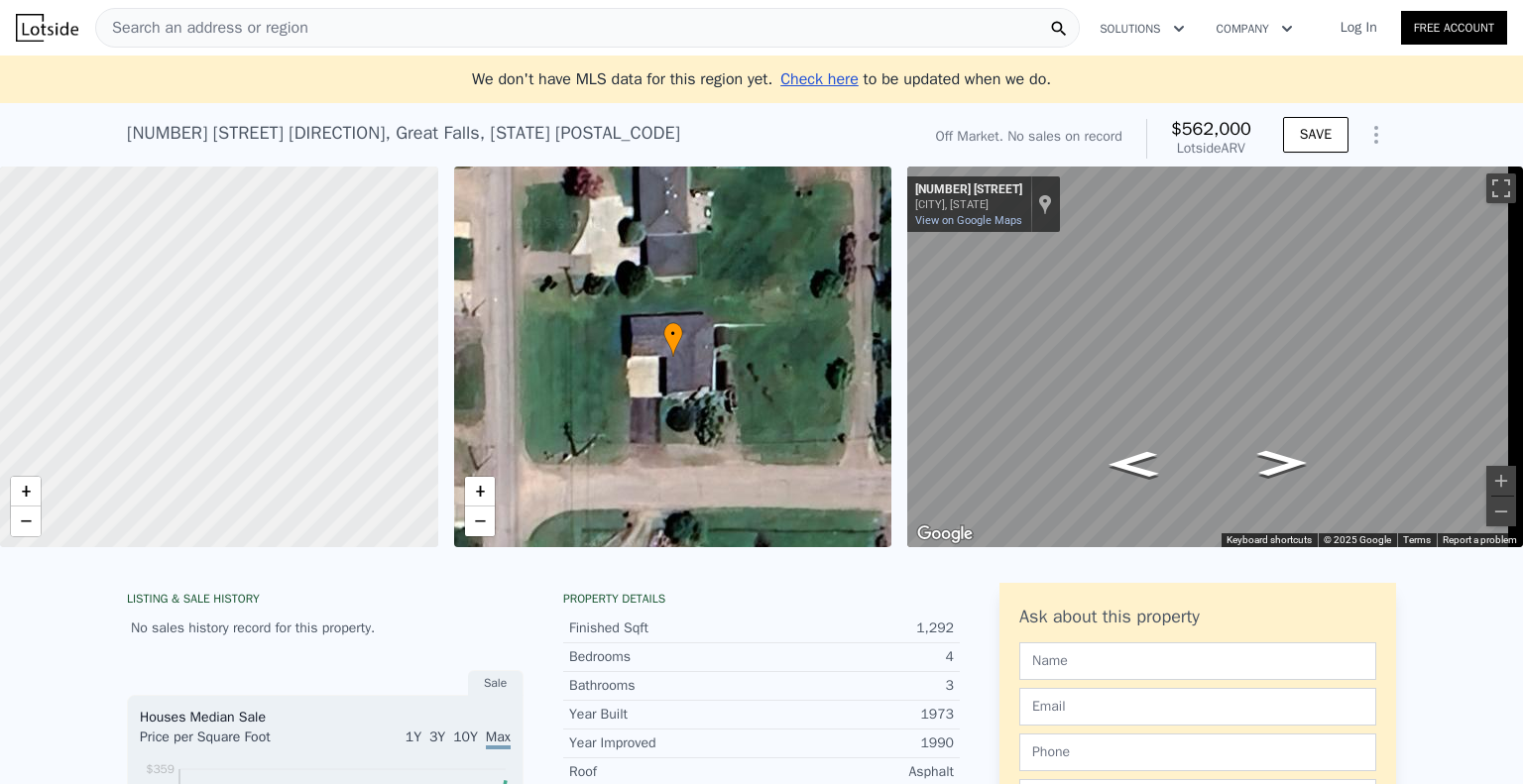 drag, startPoint x: 210, startPoint y: 288, endPoint x: 270, endPoint y: 556, distance: 274.6343 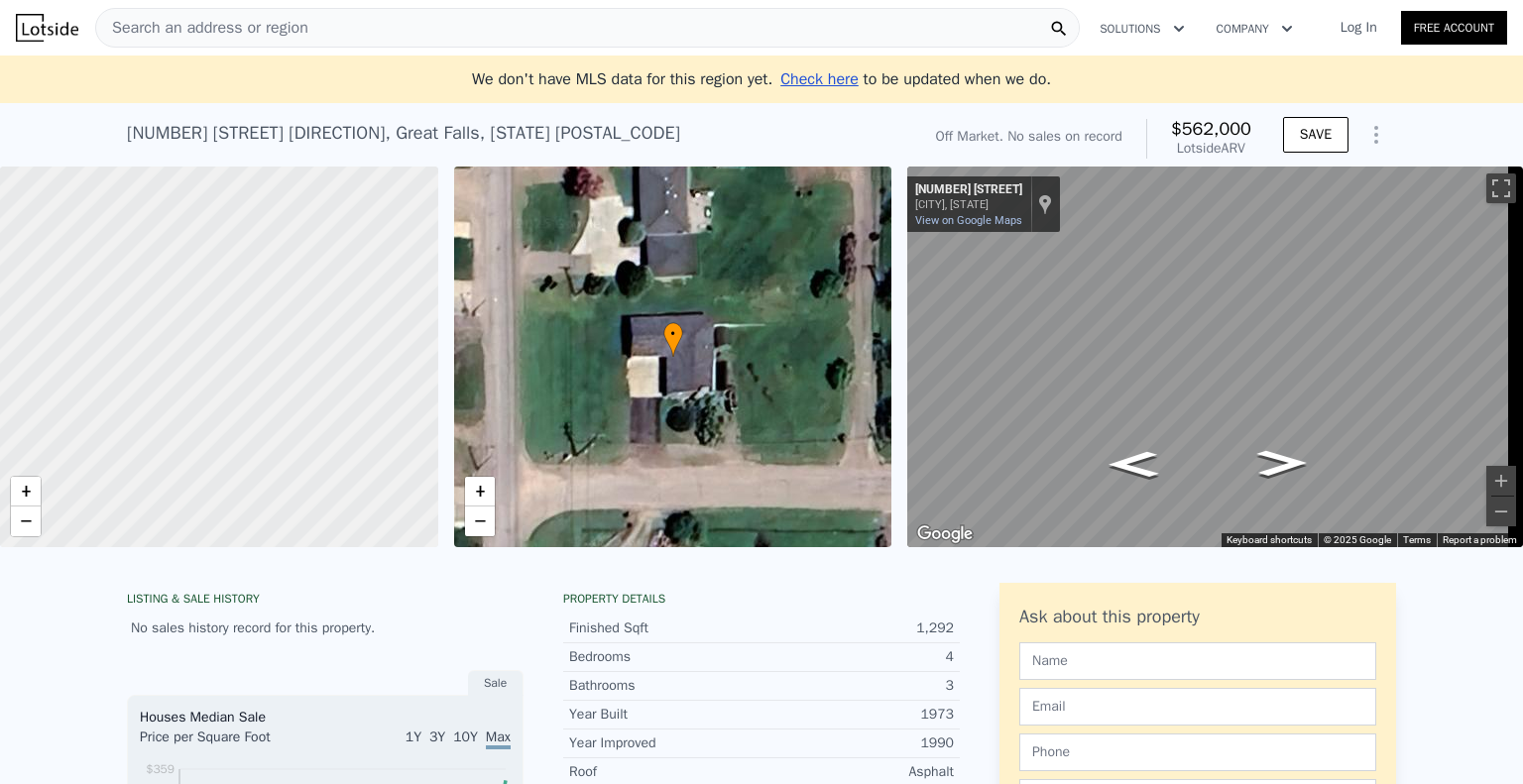 drag, startPoint x: 295, startPoint y: 295, endPoint x: 317, endPoint y: 510, distance: 216.12265 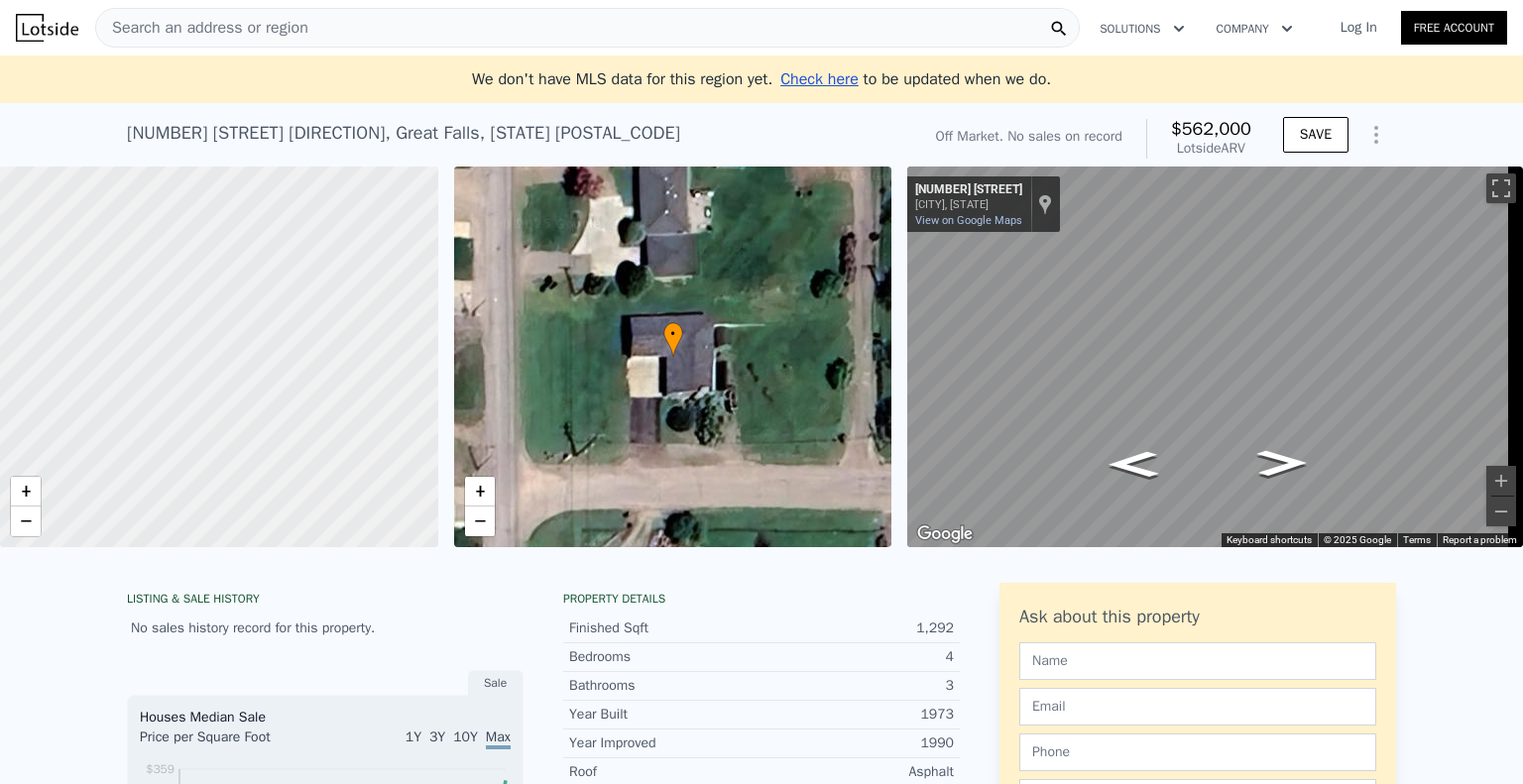 drag, startPoint x: 376, startPoint y: 376, endPoint x: 142, endPoint y: 590, distance: 317.099 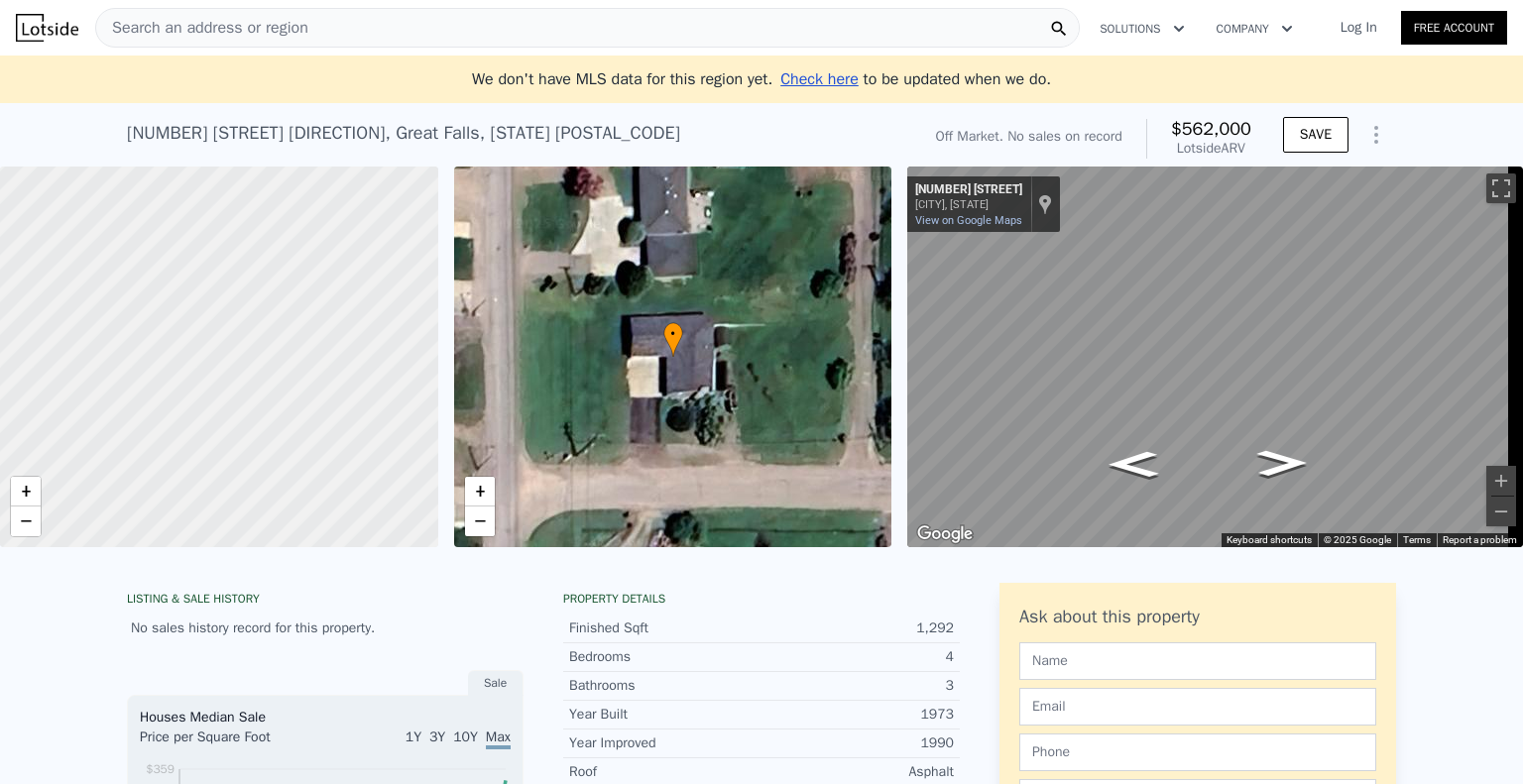 drag, startPoint x: 169, startPoint y: 455, endPoint x: 205, endPoint y: 244, distance: 214.04906 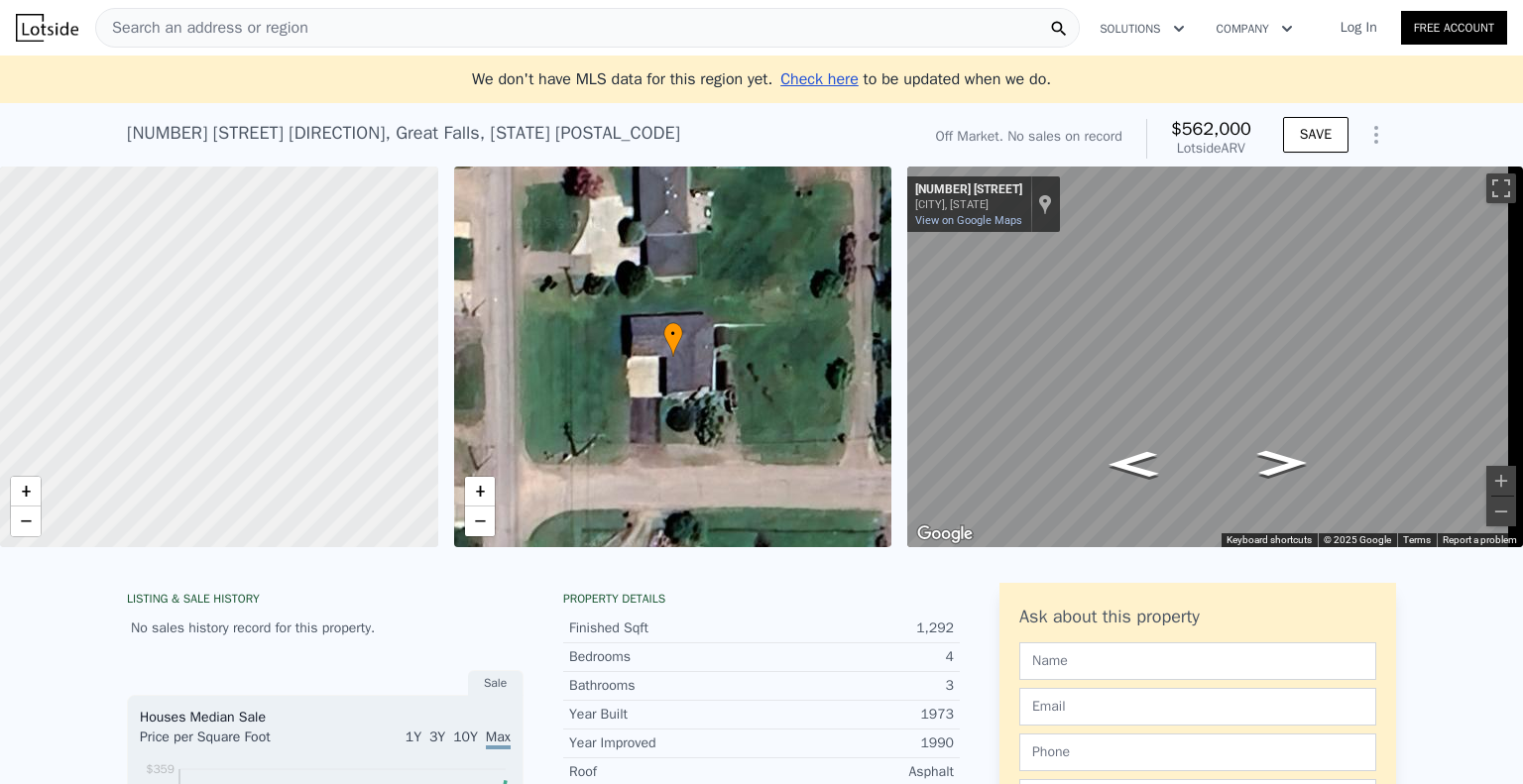 click on "+ −" at bounding box center (26, 506) 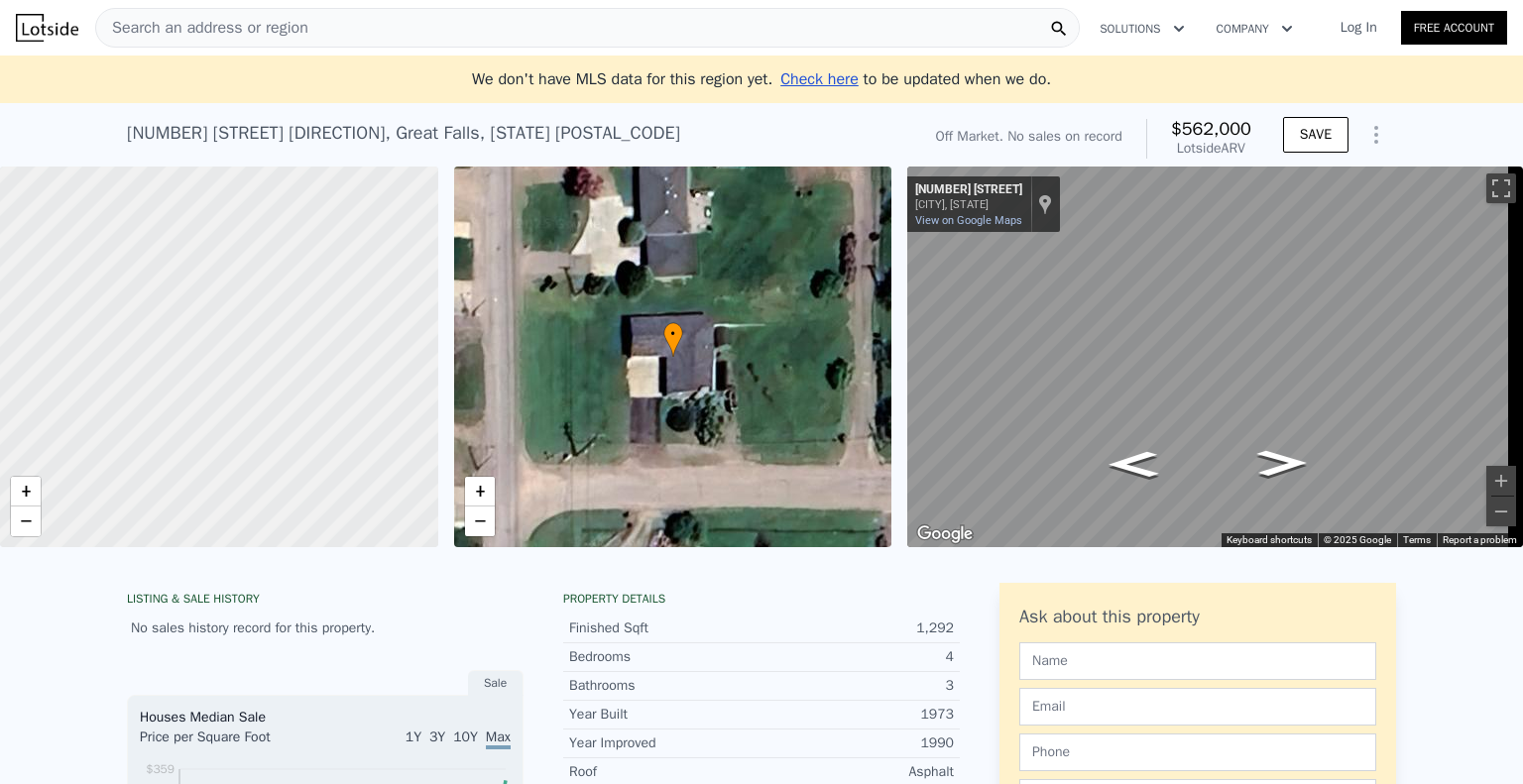drag, startPoint x: 270, startPoint y: 336, endPoint x: 60, endPoint y: 492, distance: 261.6028 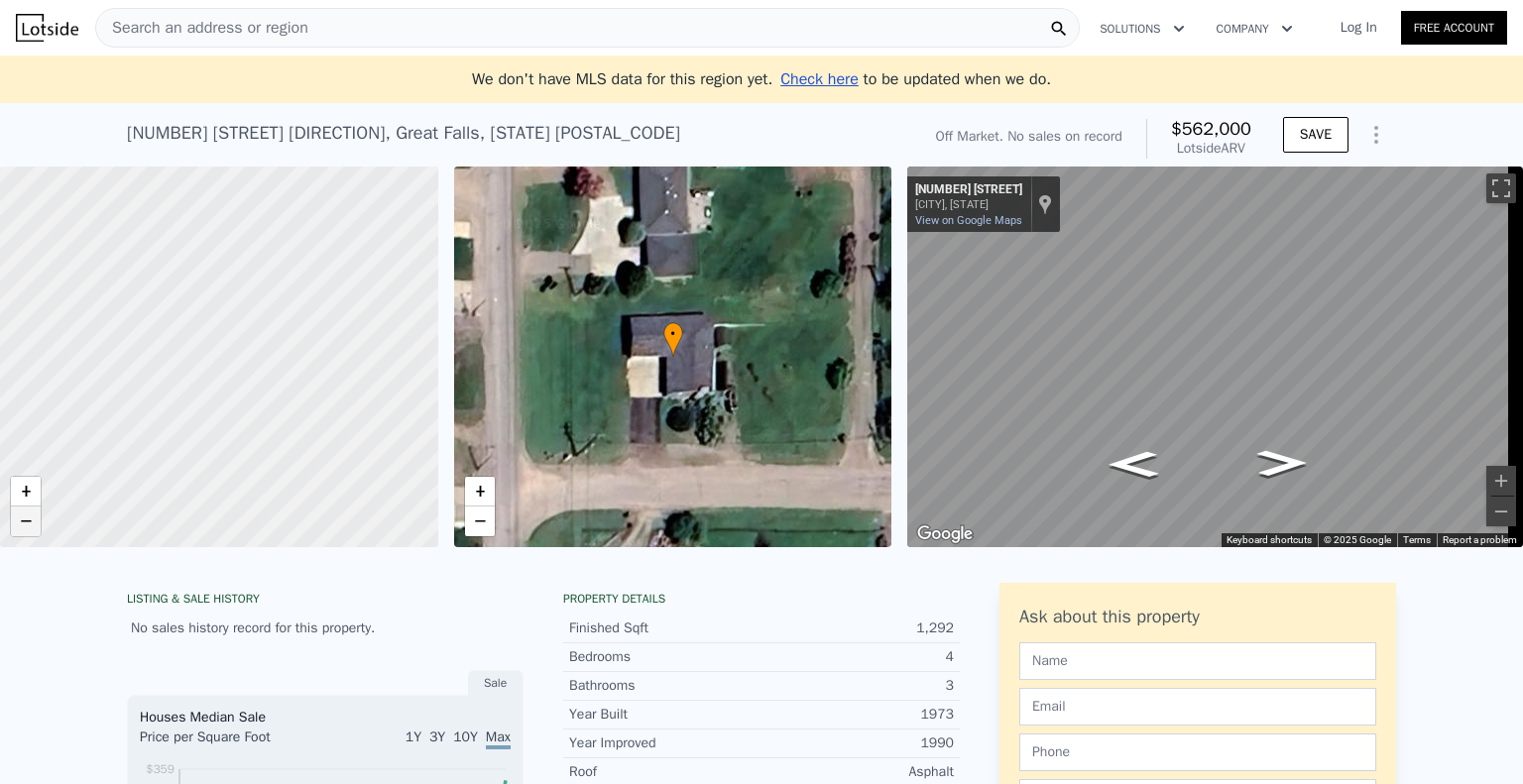 click on "−" at bounding box center [26, 521] 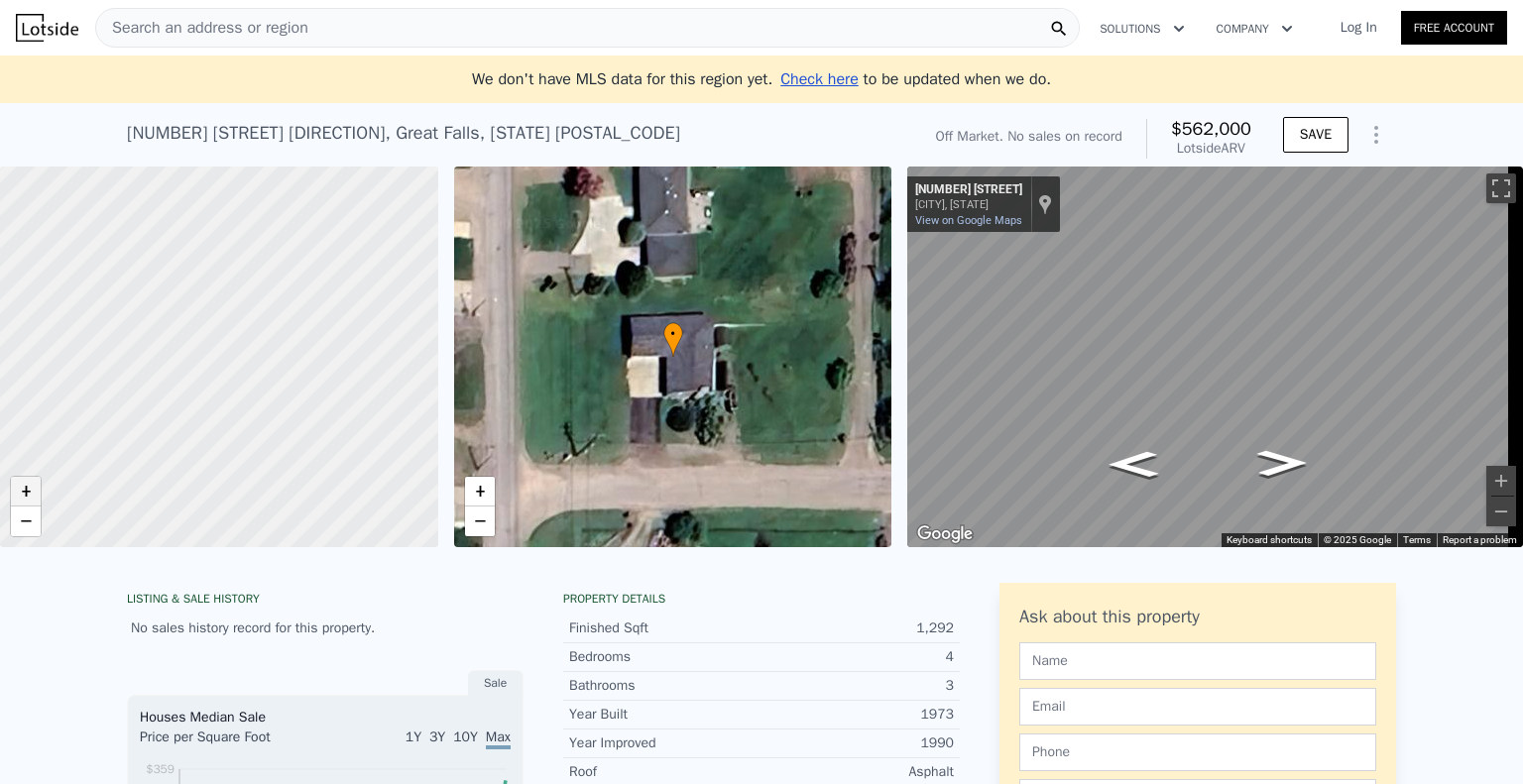 click on "+" at bounding box center [26, 492] 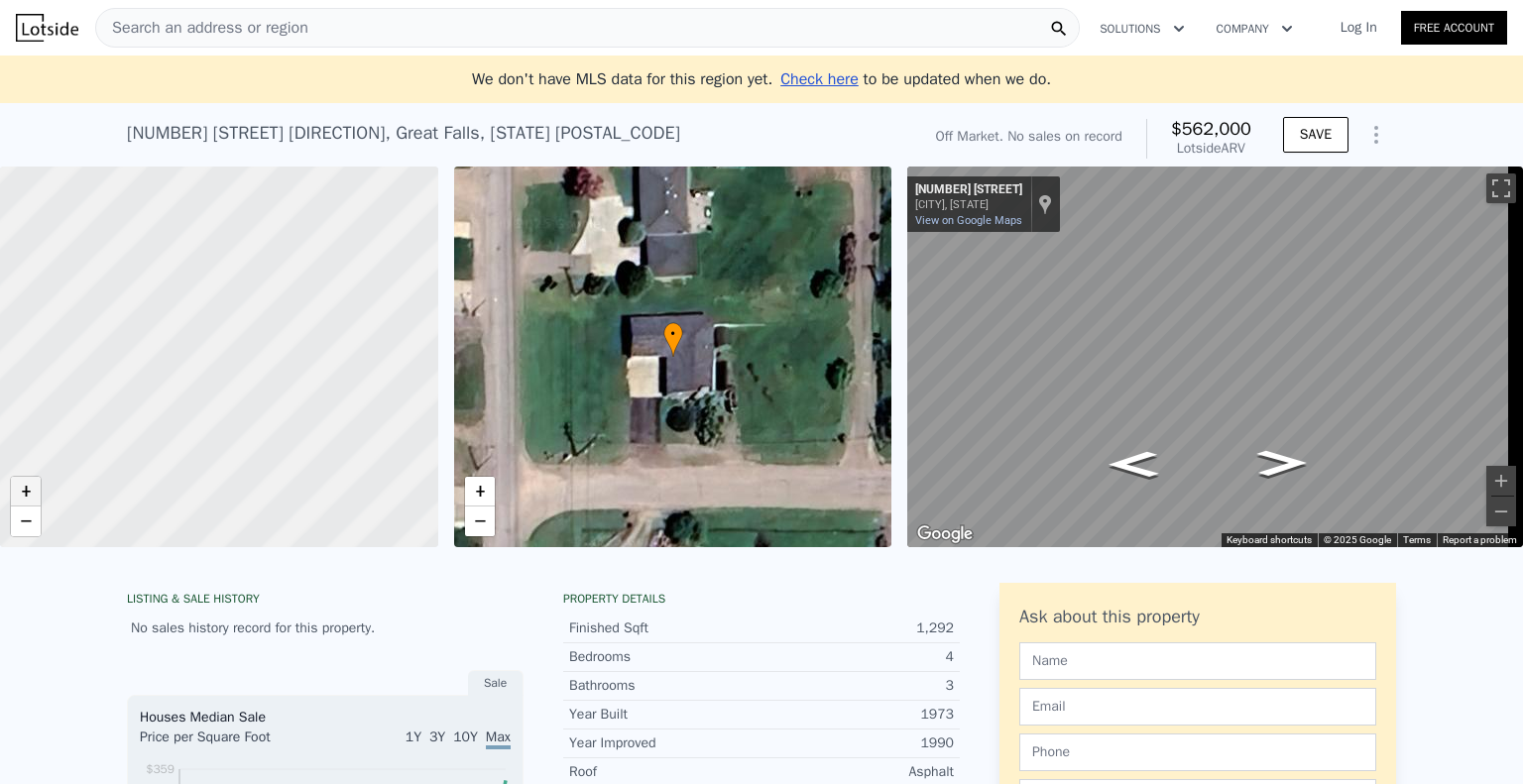 click on "+" at bounding box center [26, 492] 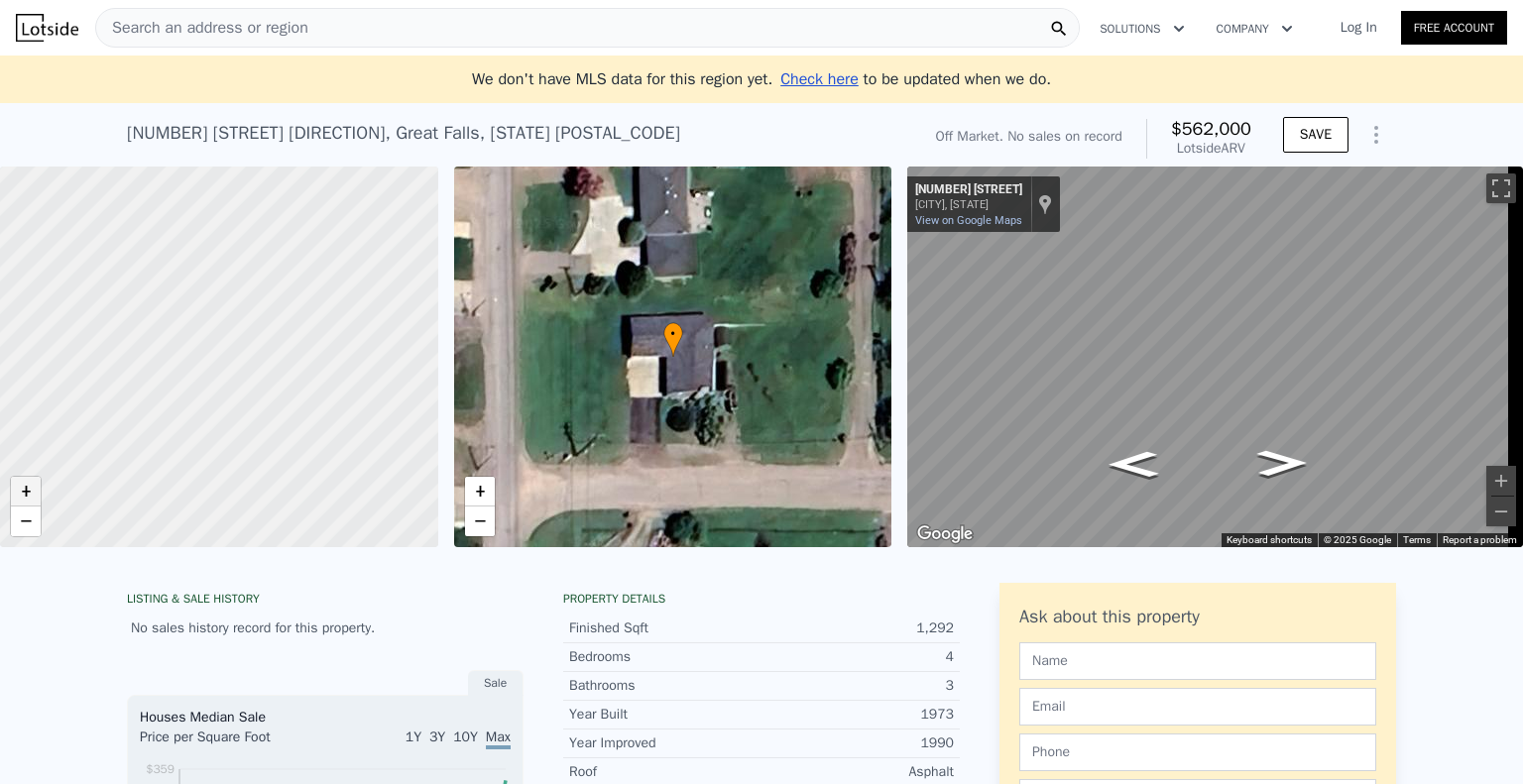 click on "+" at bounding box center [26, 492] 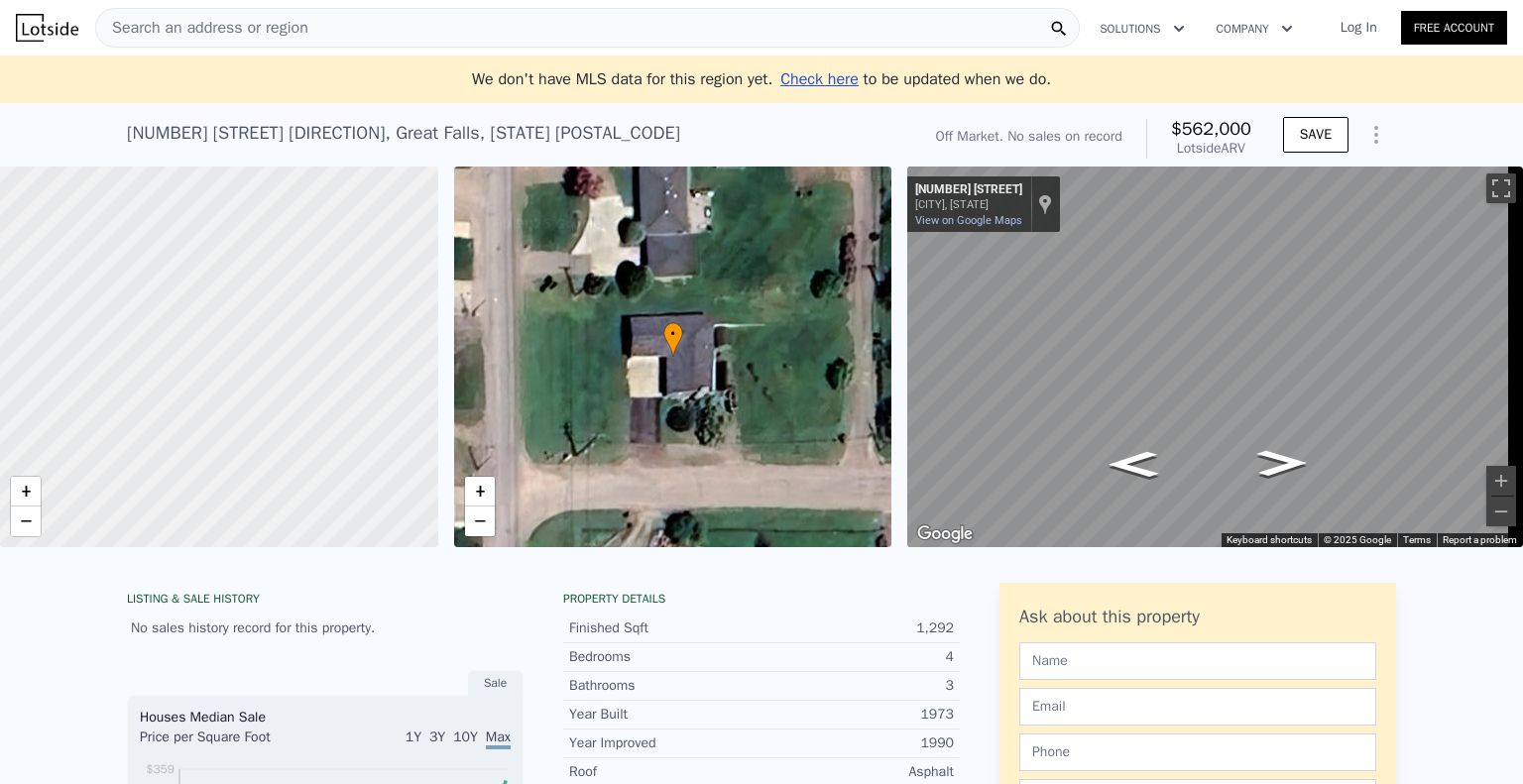 click on "+ −" at bounding box center (26, 506) 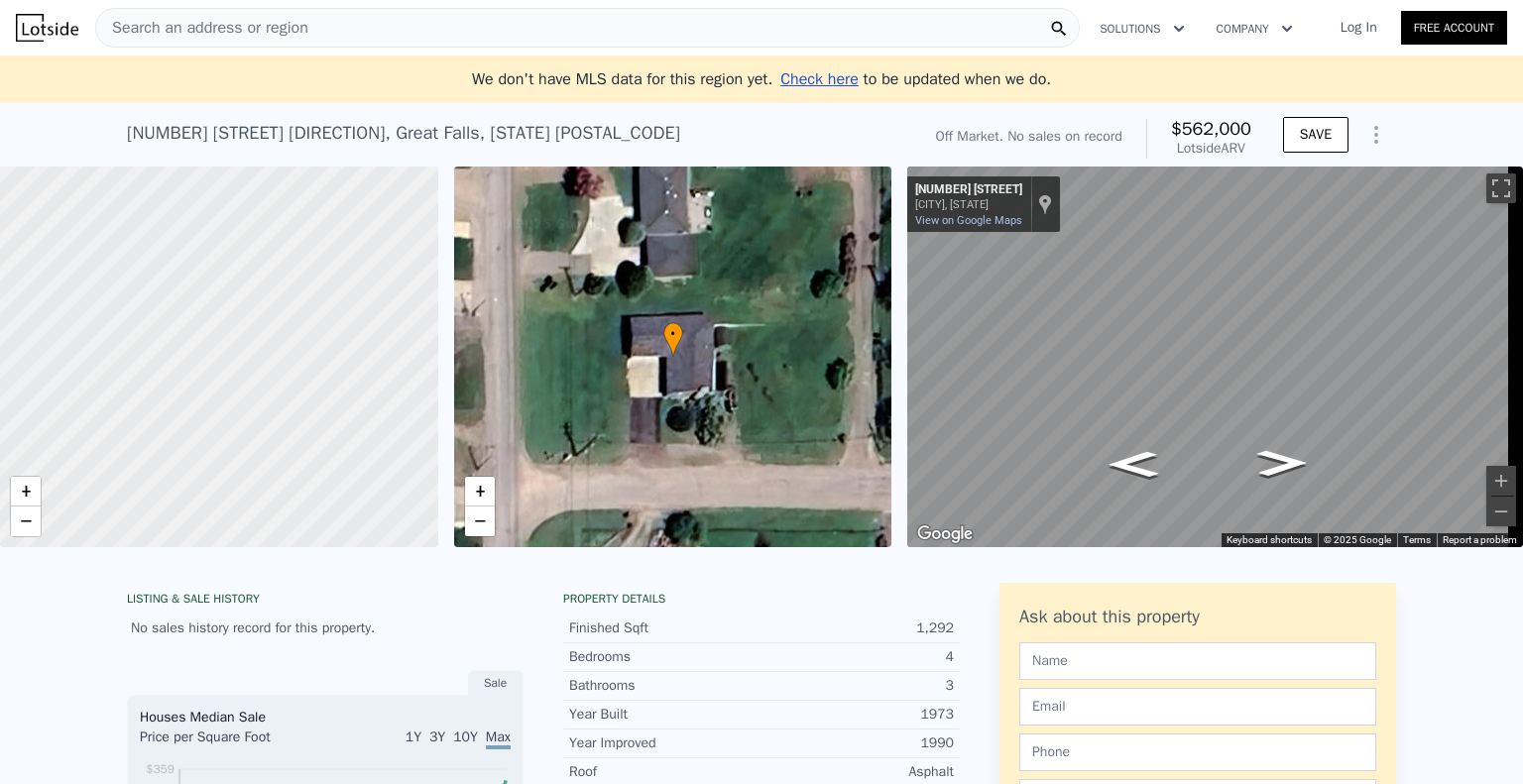 drag, startPoint x: 115, startPoint y: 283, endPoint x: 208, endPoint y: 356, distance: 118.22859 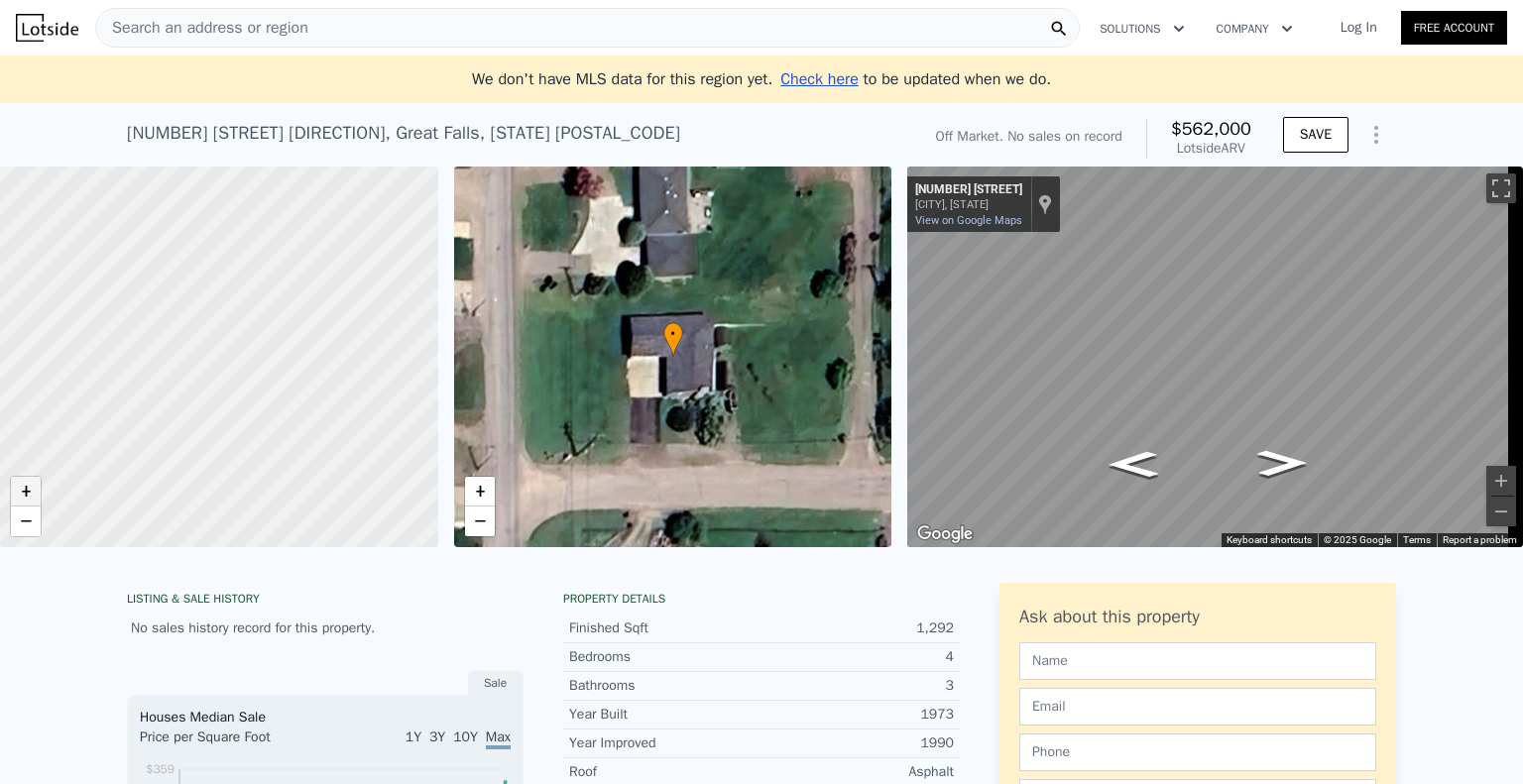click on "+" at bounding box center [26, 492] 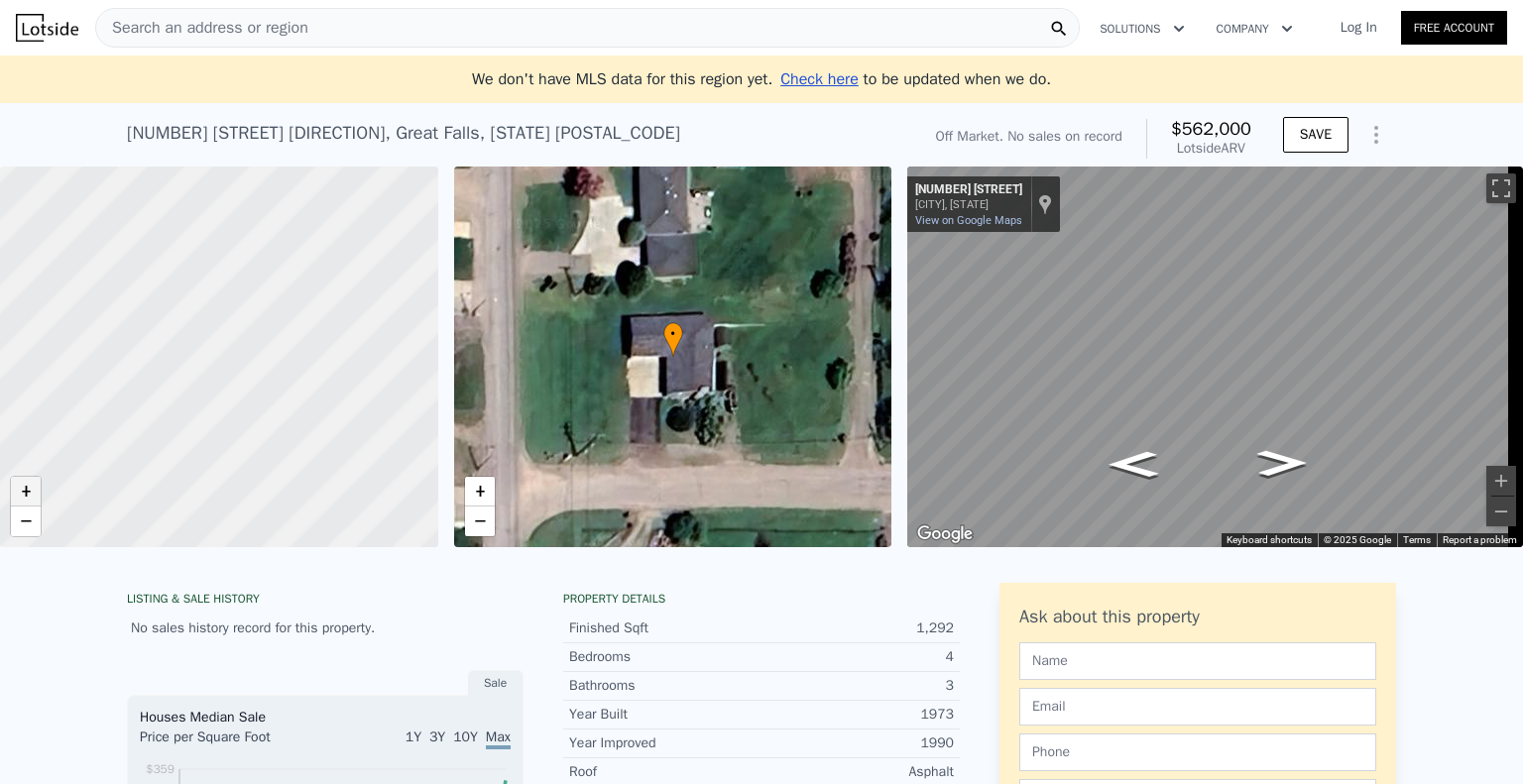 click on "+" at bounding box center (26, 492) 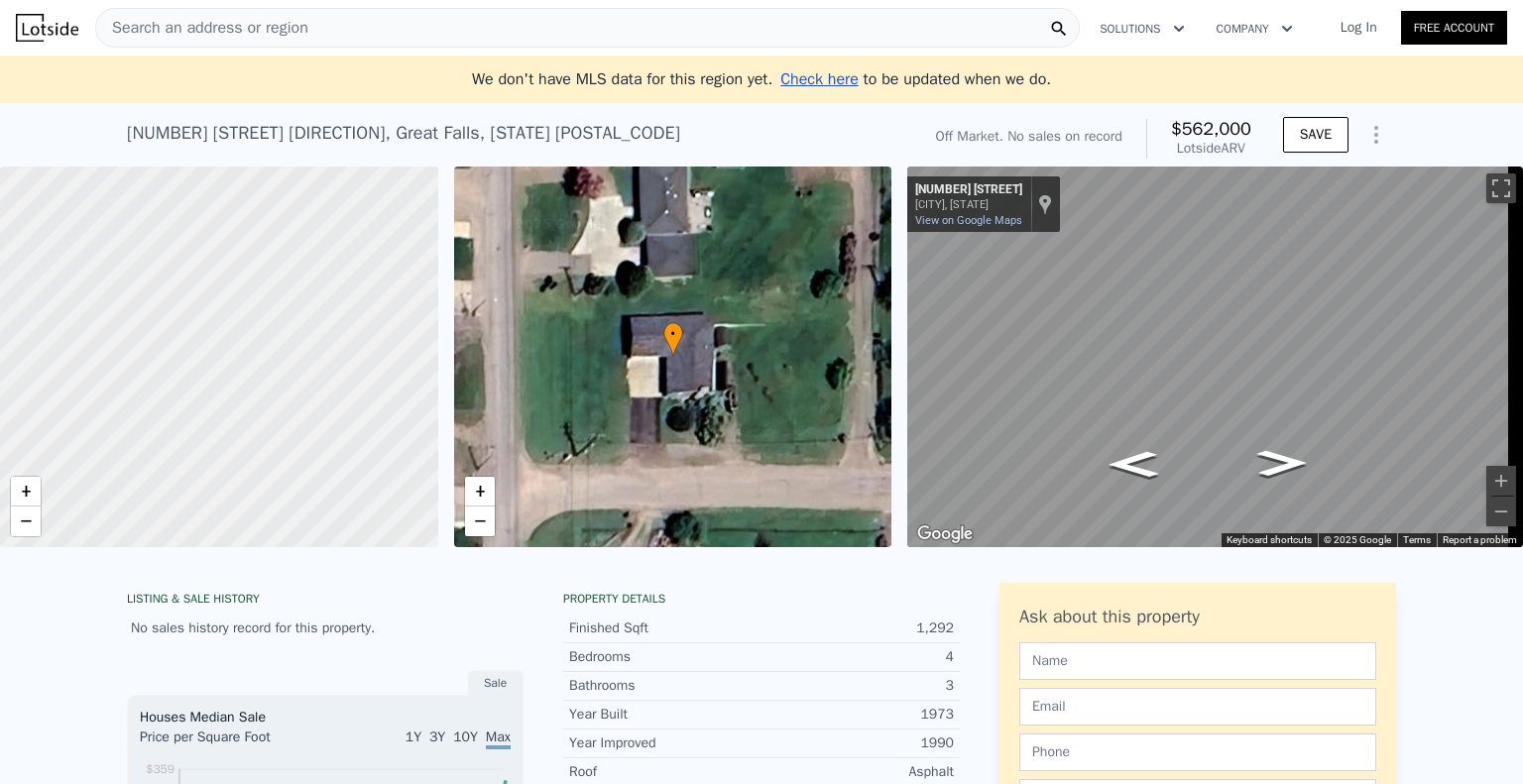drag, startPoint x: 234, startPoint y: 438, endPoint x: 87, endPoint y: 271, distance: 222.48146 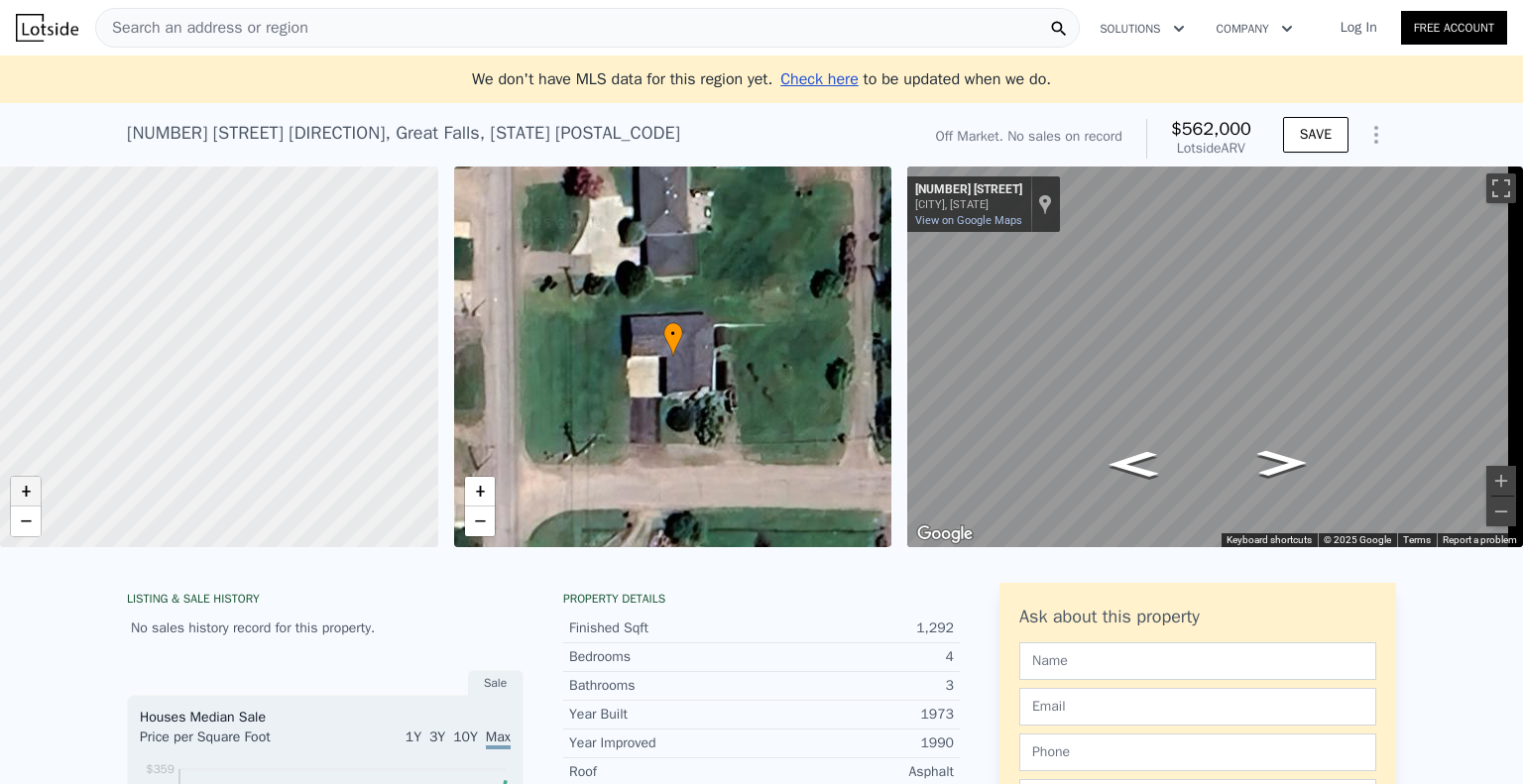 click on "+" at bounding box center [26, 492] 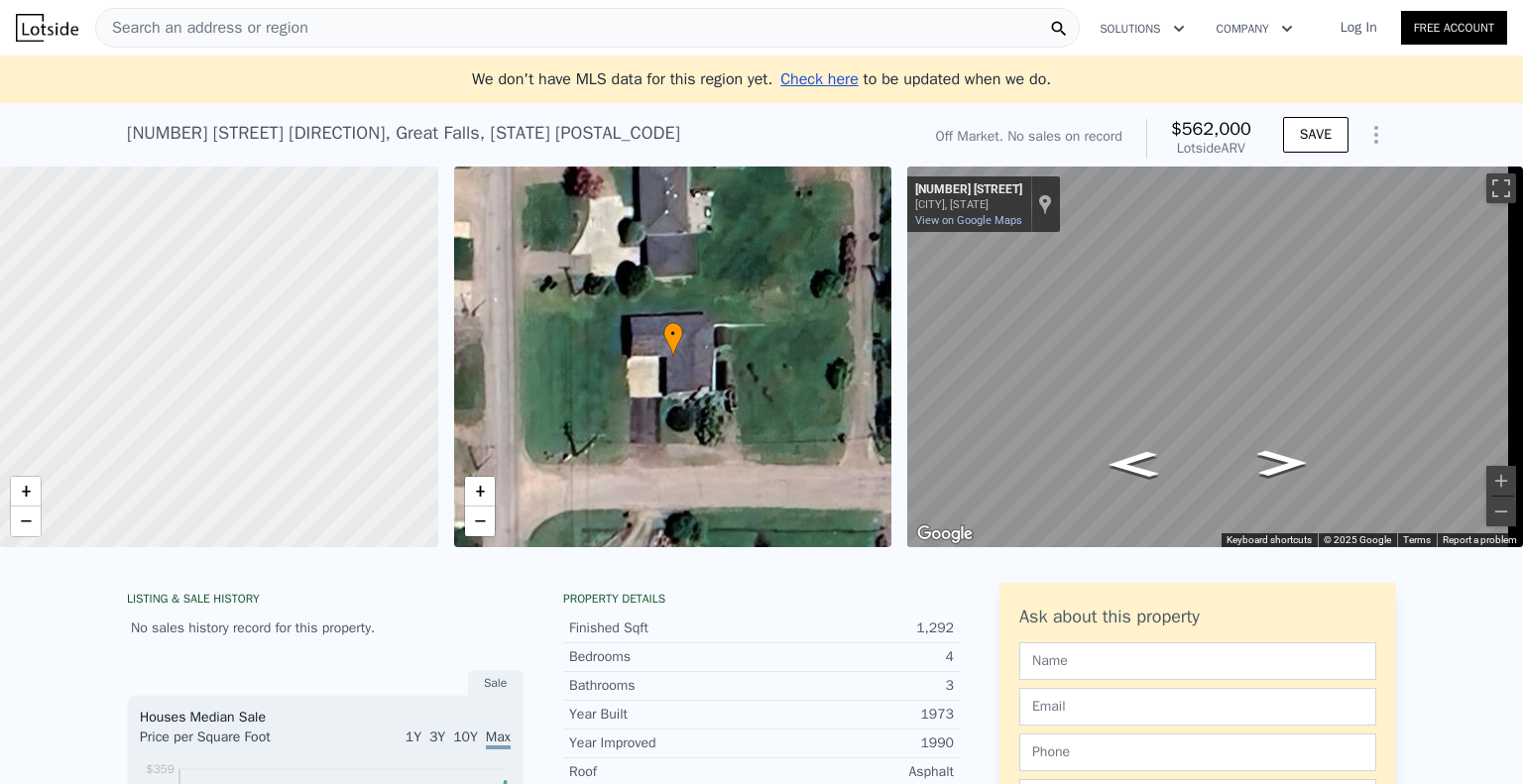 drag, startPoint x: 301, startPoint y: 438, endPoint x: 266, endPoint y: 371, distance: 75.591005 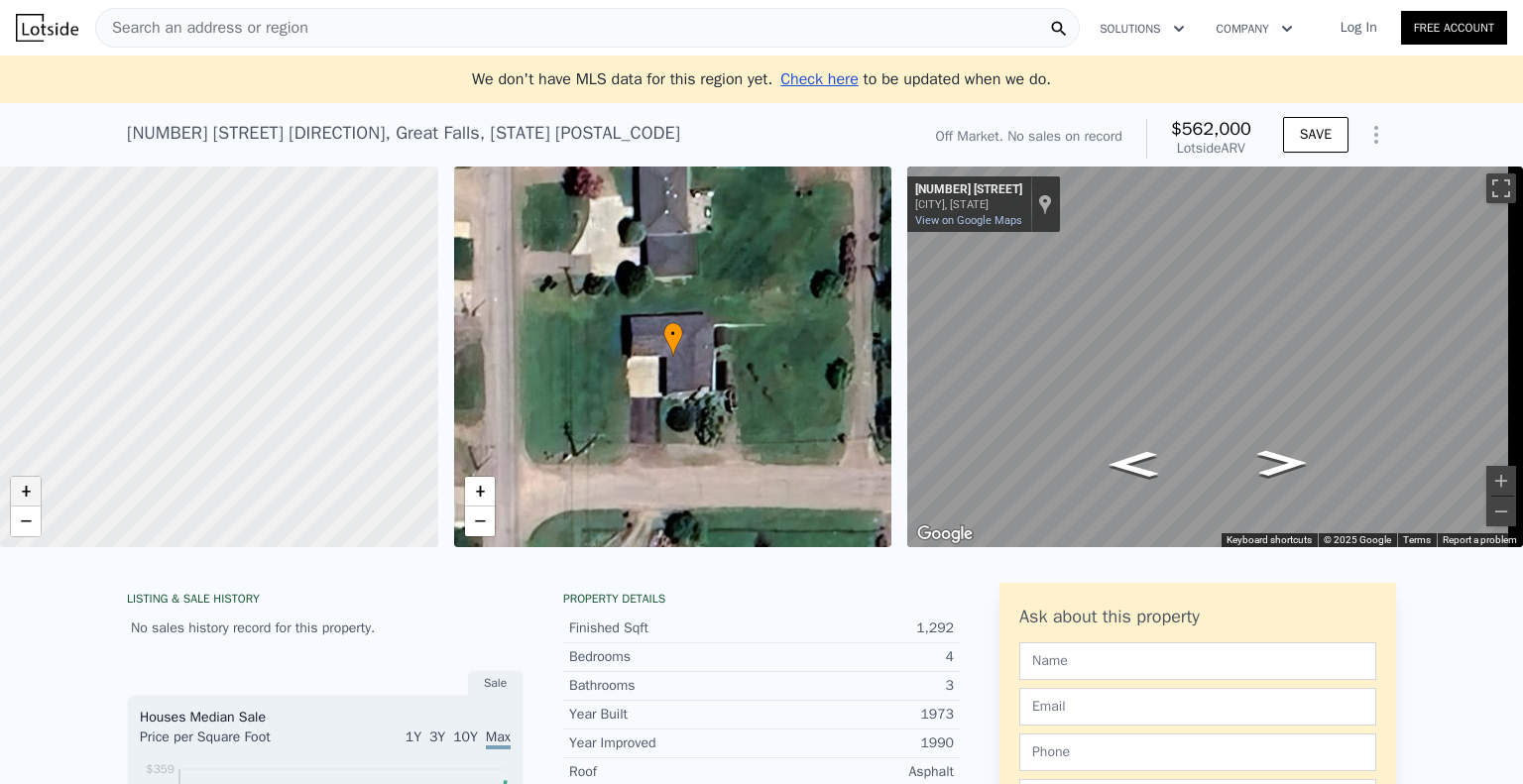 click on "+" at bounding box center (26, 492) 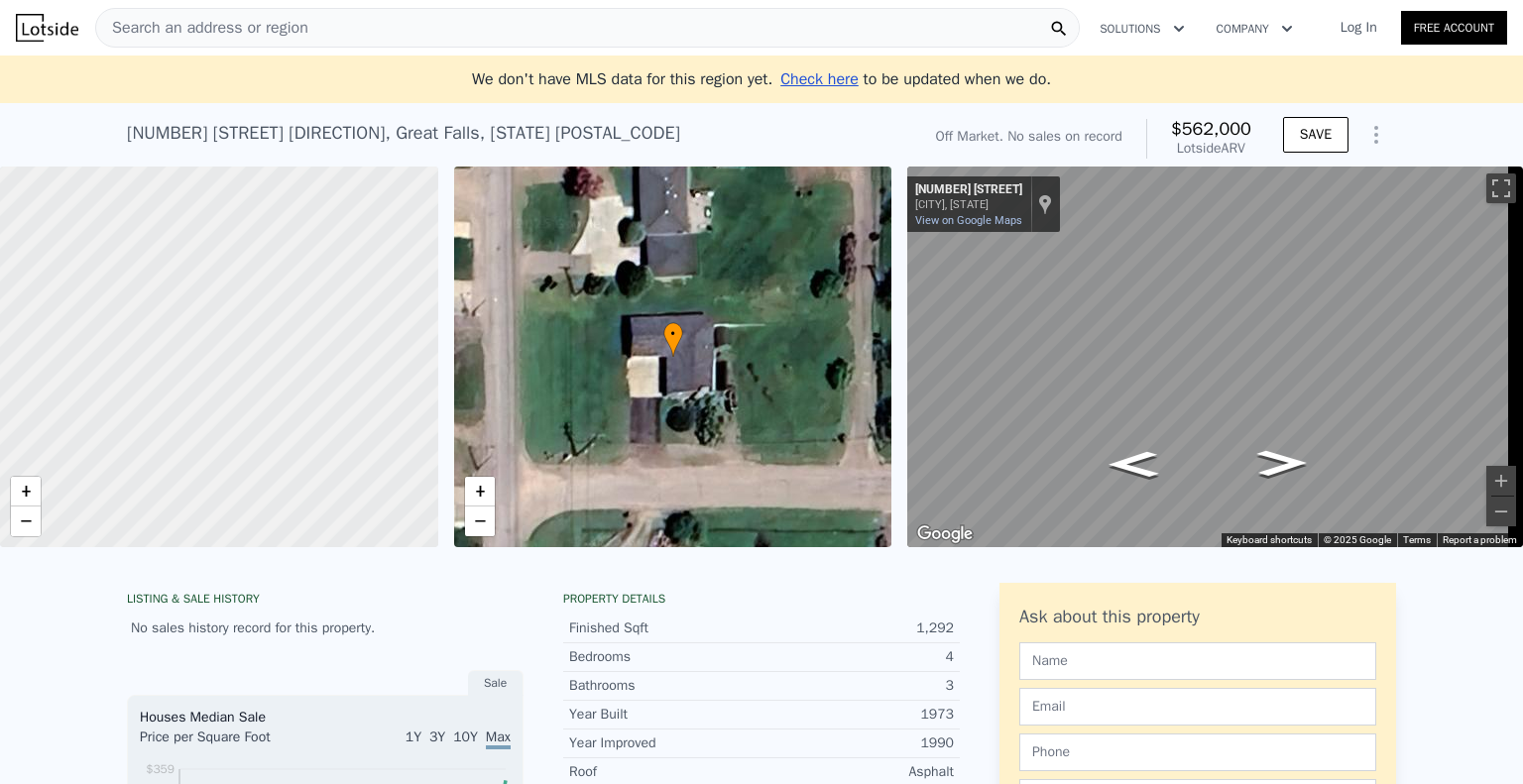 drag, startPoint x: 291, startPoint y: 443, endPoint x: 325, endPoint y: 186, distance: 259.23927 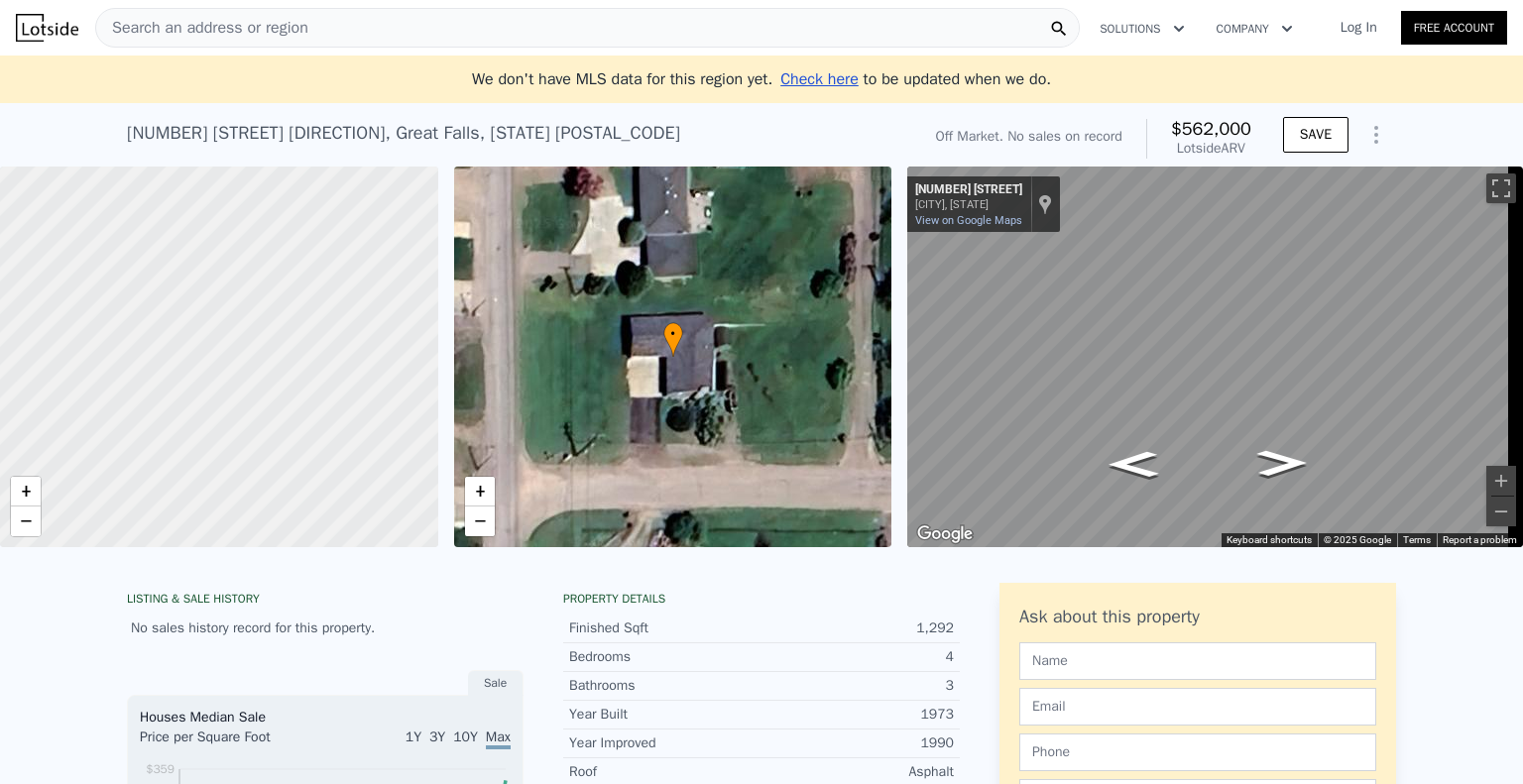 click 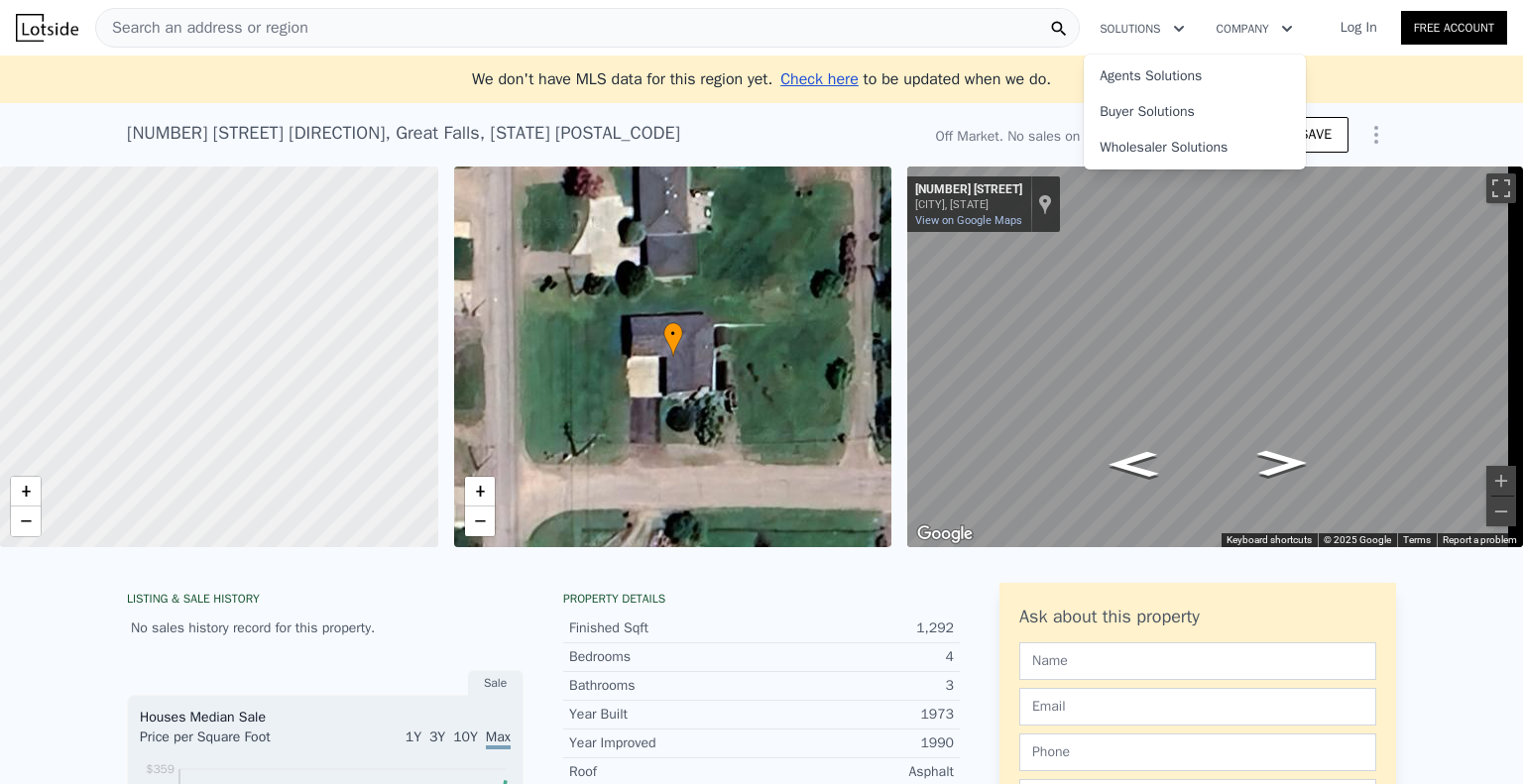 click on "Search an address or region" at bounding box center (587, 28) 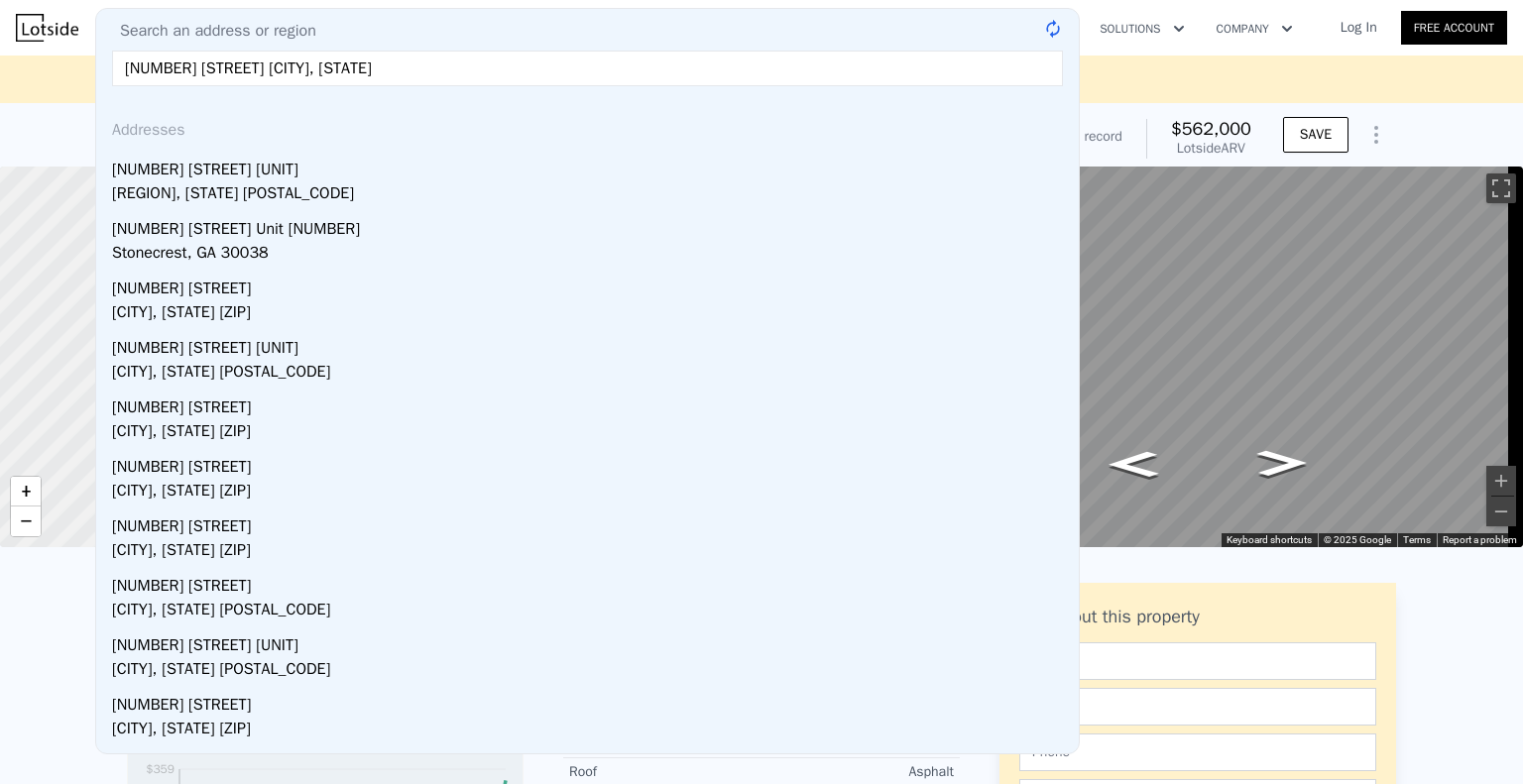type on "[NUMBER] [STREET] [CITY], [STATE]" 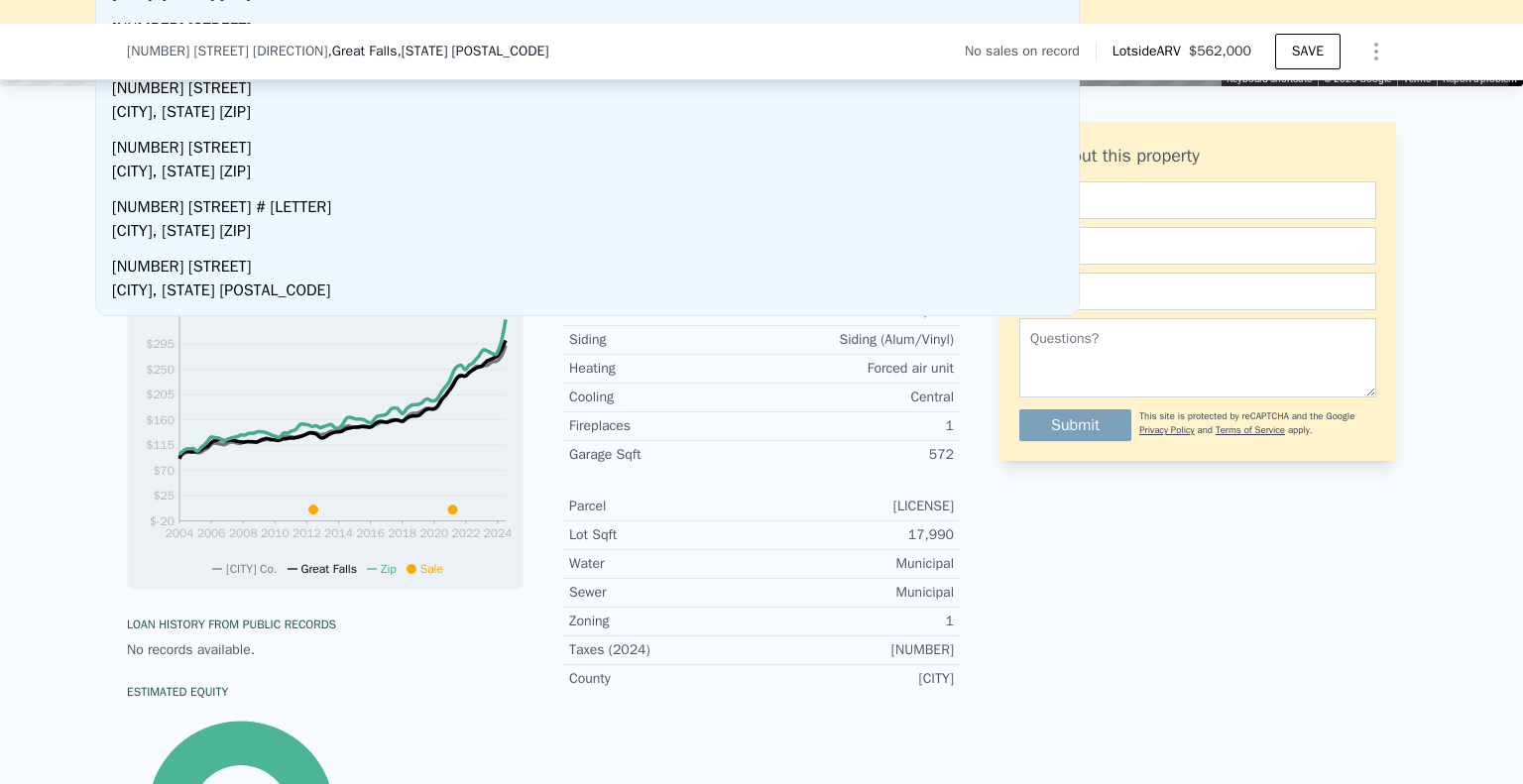 scroll, scrollTop: 0, scrollLeft: 0, axis: both 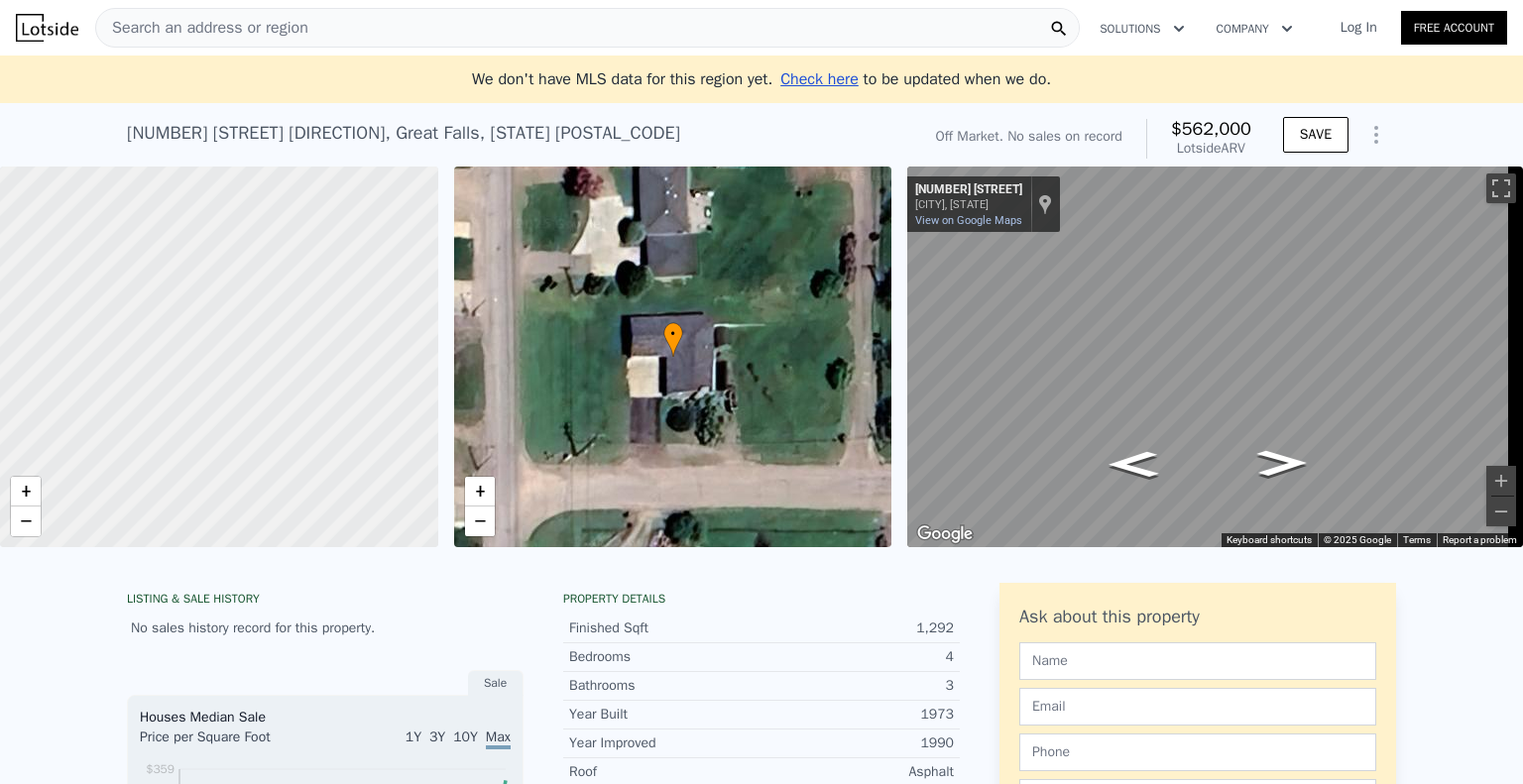 click 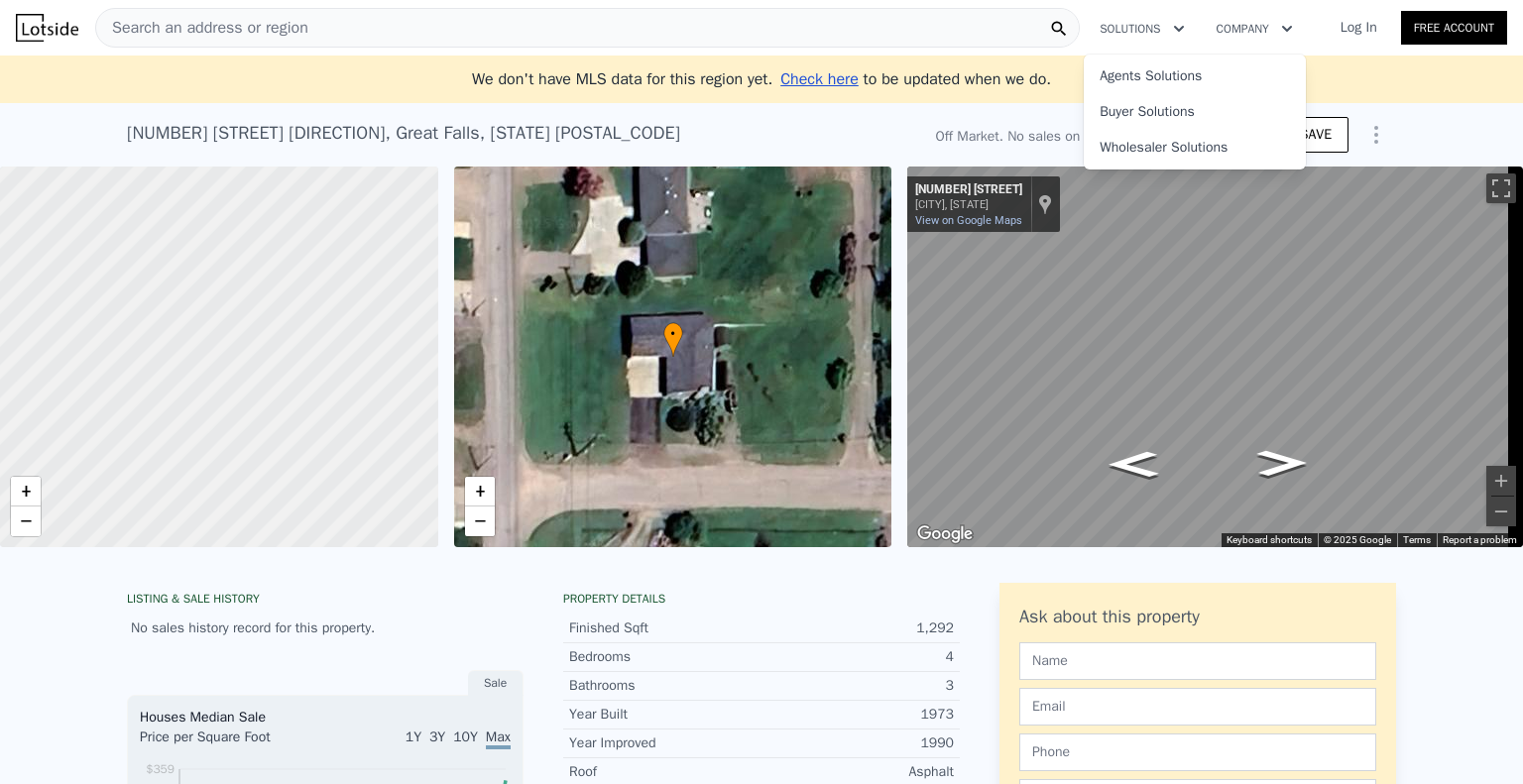 click at bounding box center [47, 28] 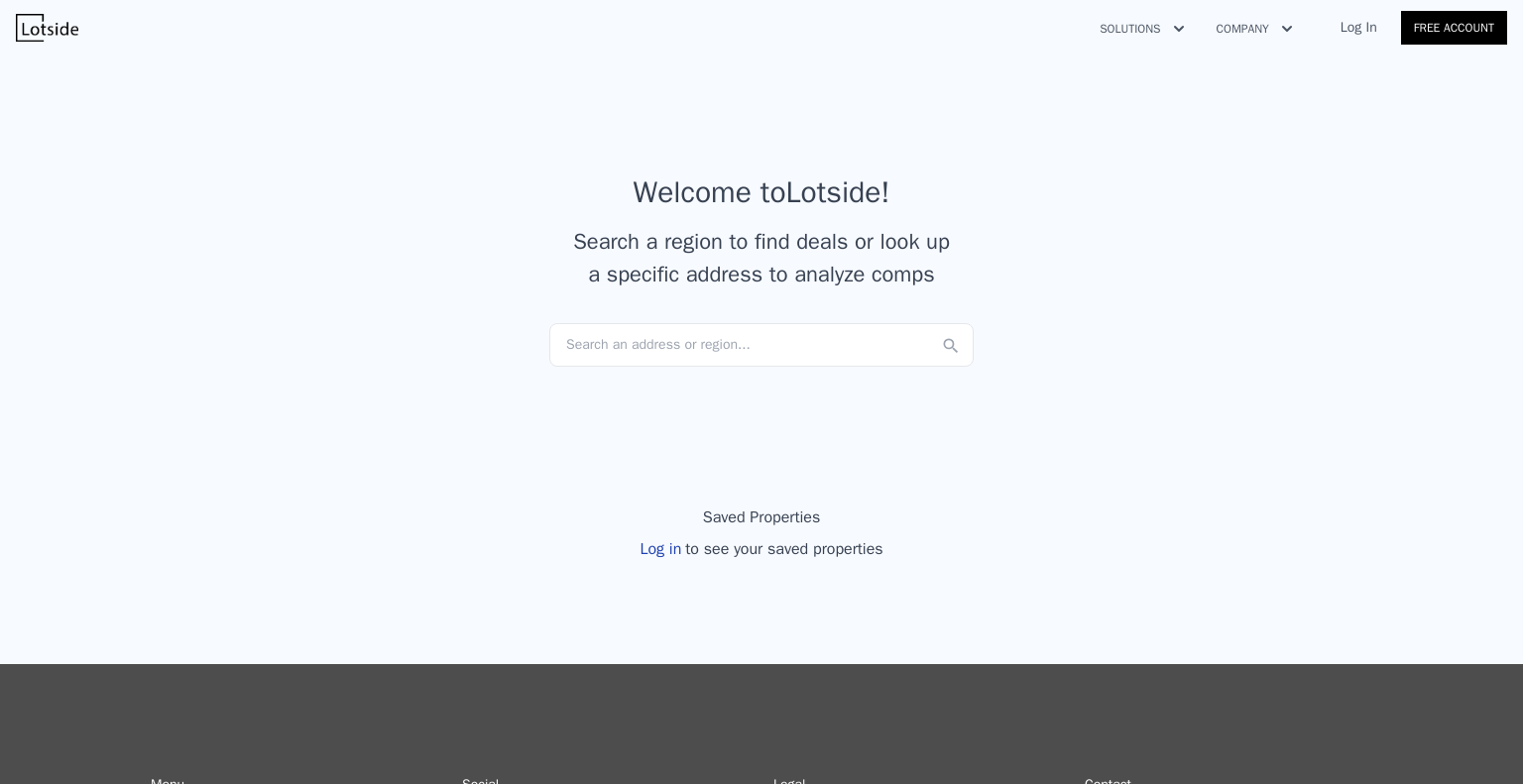 click on "Search an address or region..." at bounding box center [762, 345] 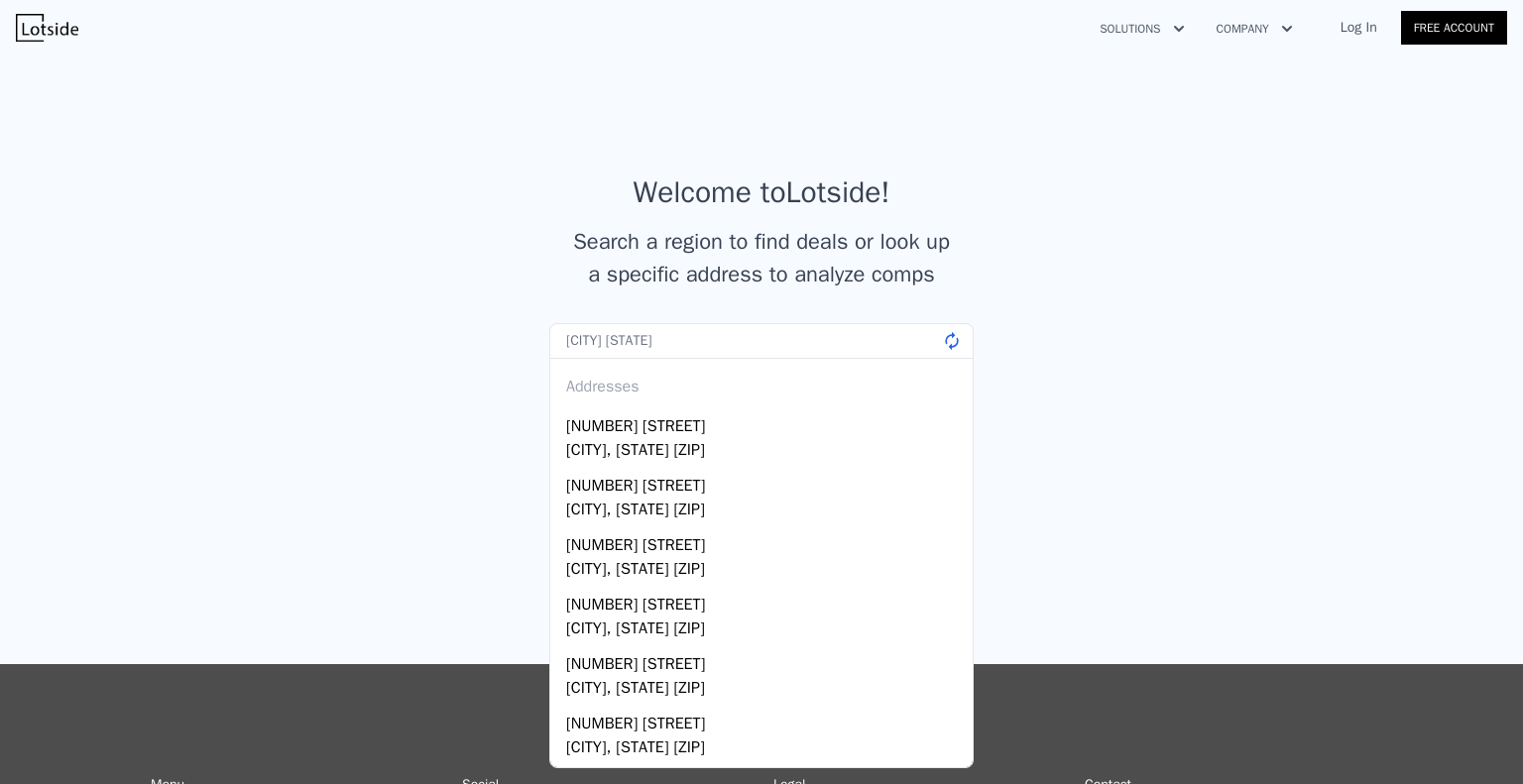 type on "[CITY] [STATE]" 